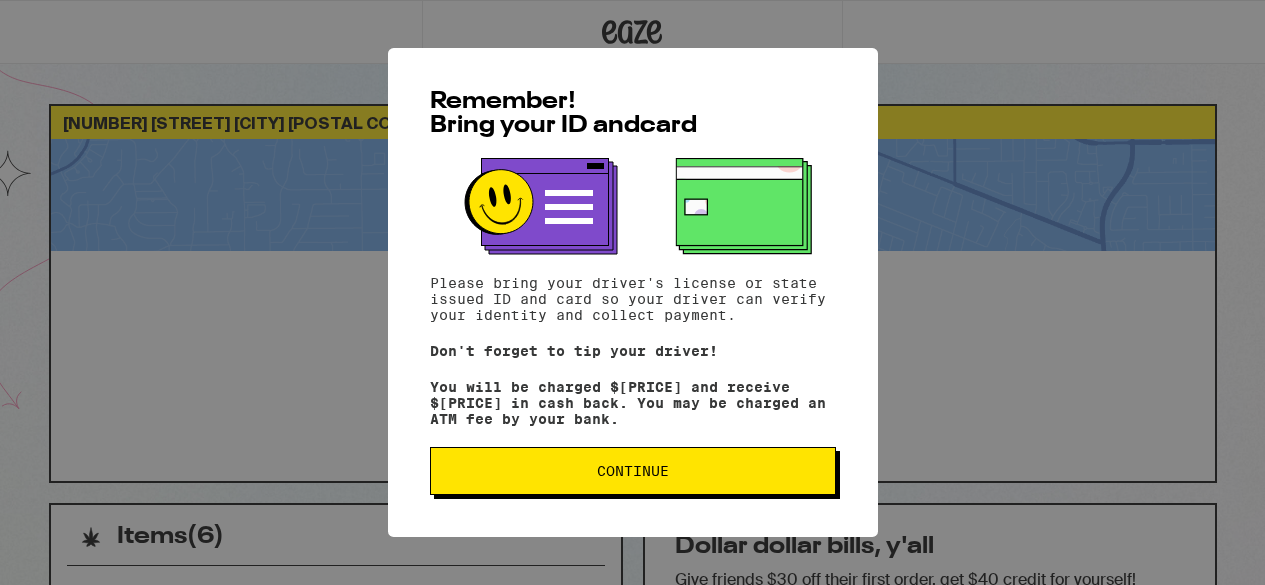 scroll, scrollTop: 0, scrollLeft: 0, axis: both 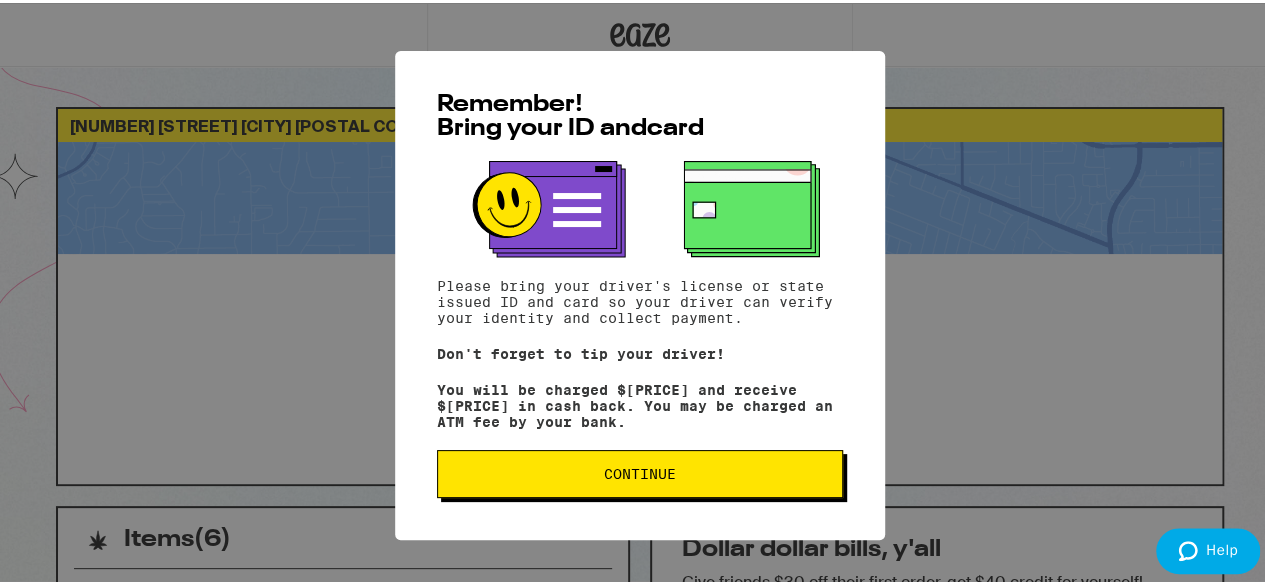 click on "Continue" at bounding box center (640, 471) 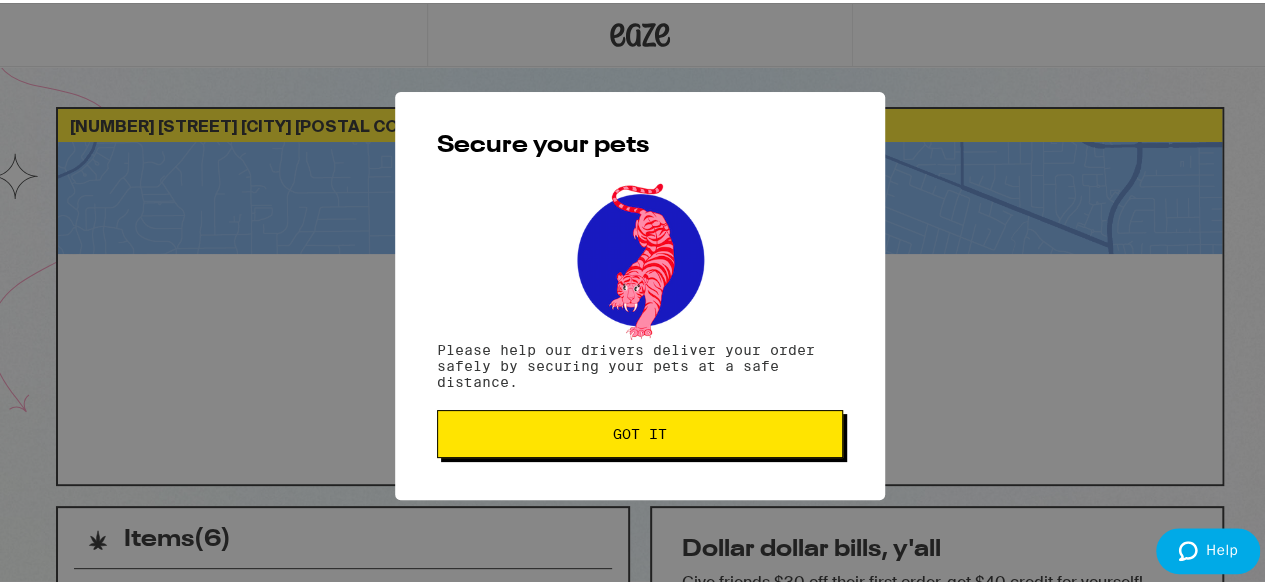 scroll, scrollTop: 0, scrollLeft: 0, axis: both 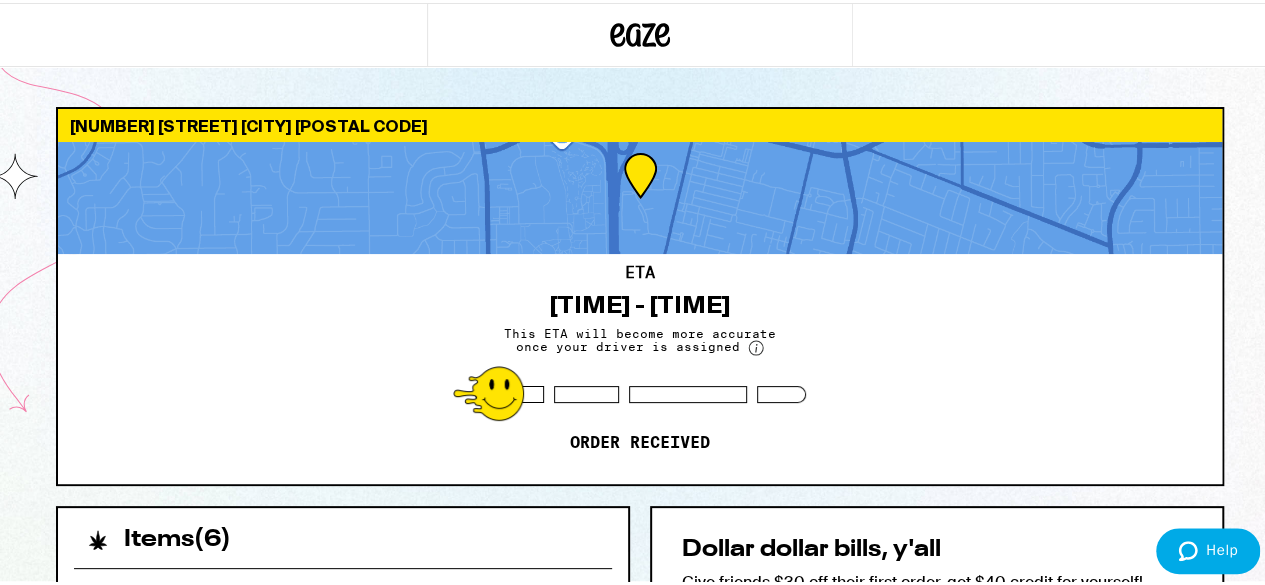 click 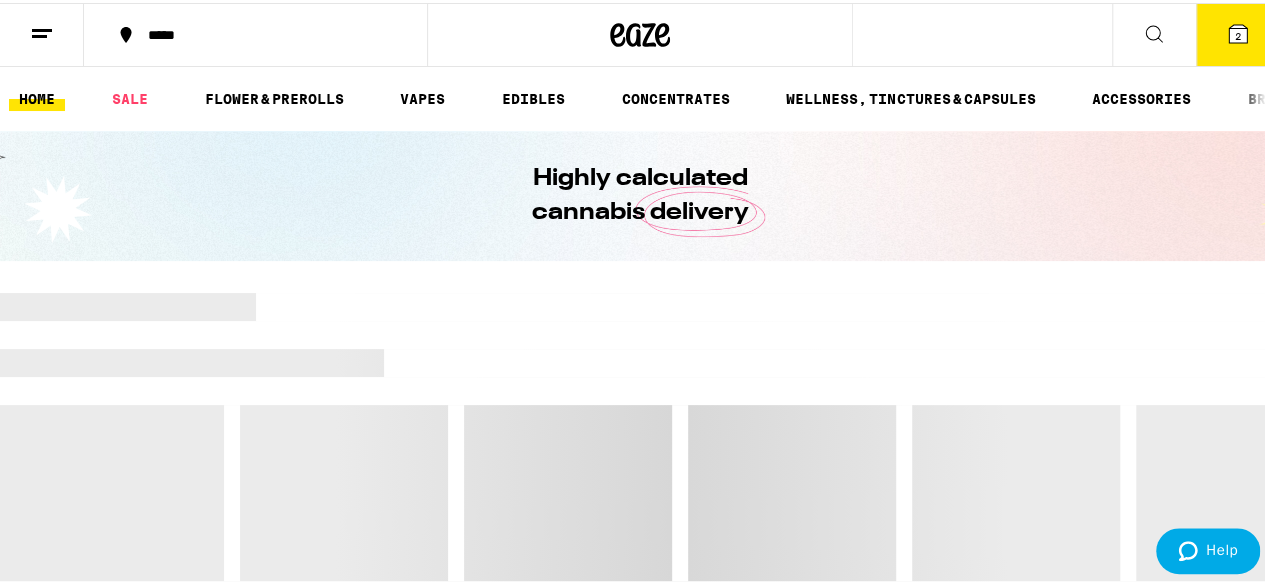 click 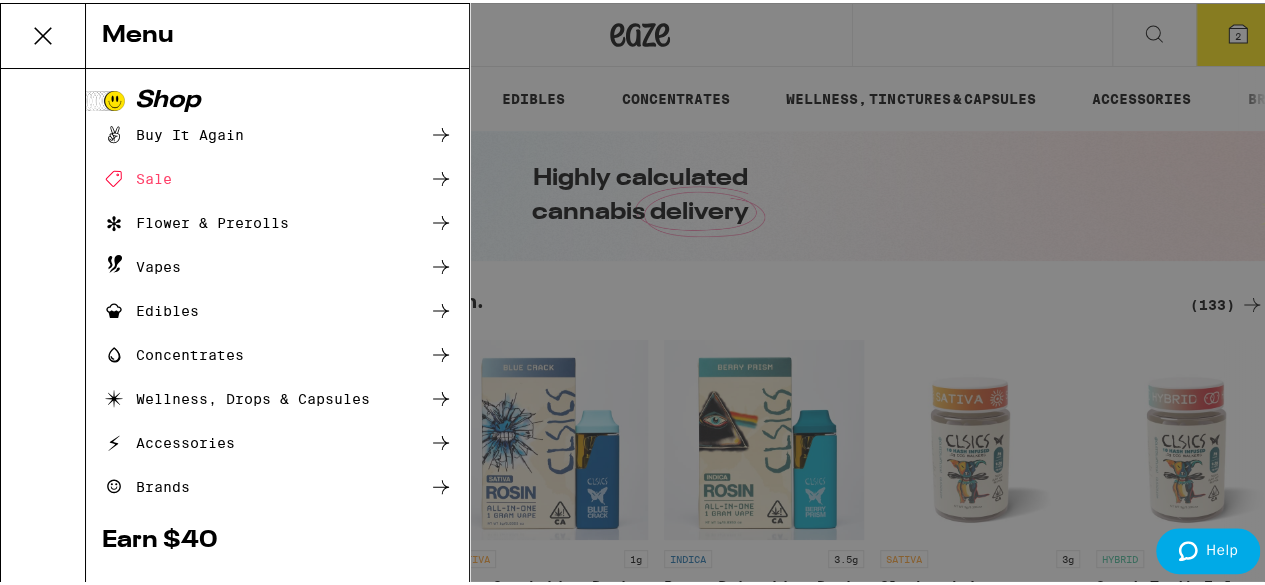 click on "Buy It Again Sale Flower & Prerolls Vapes Edibles Concentrates Wellness, Drops & Capsules Accessories Brands" at bounding box center [277, 308] 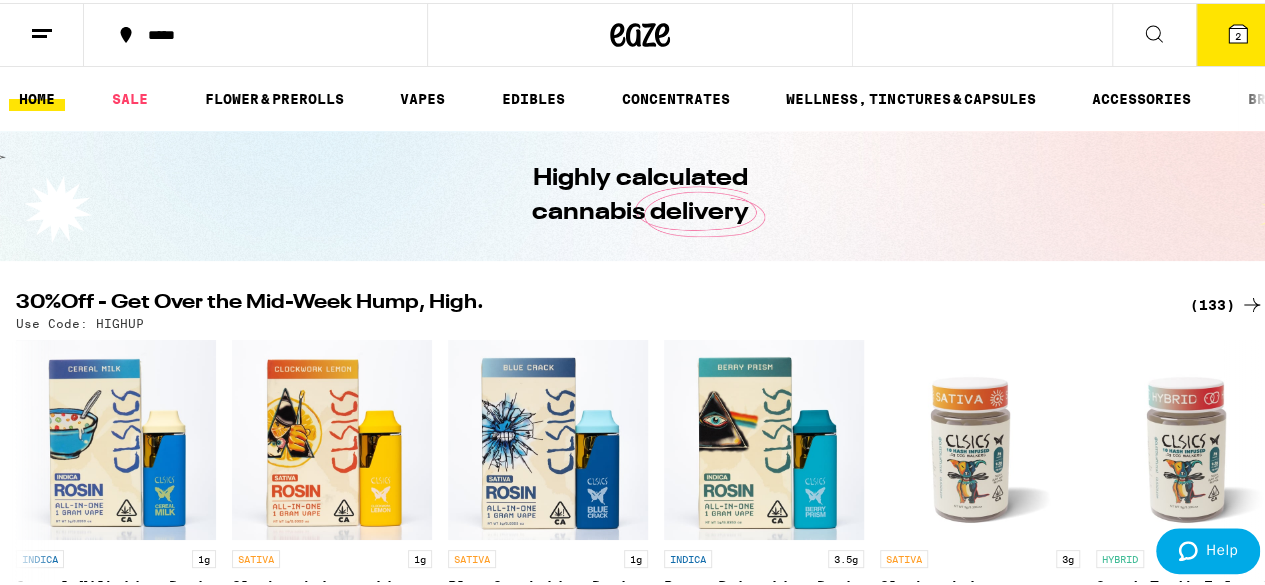 click on "Menu Shop Buy It Again Sale Flower & Prerolls Vapes Edibles Concentrates Wellness, Drops & Capsules Accessories Brands Earn $ 40 Help Account Logout Blog v  19.43.1" at bounding box center (640, 292) 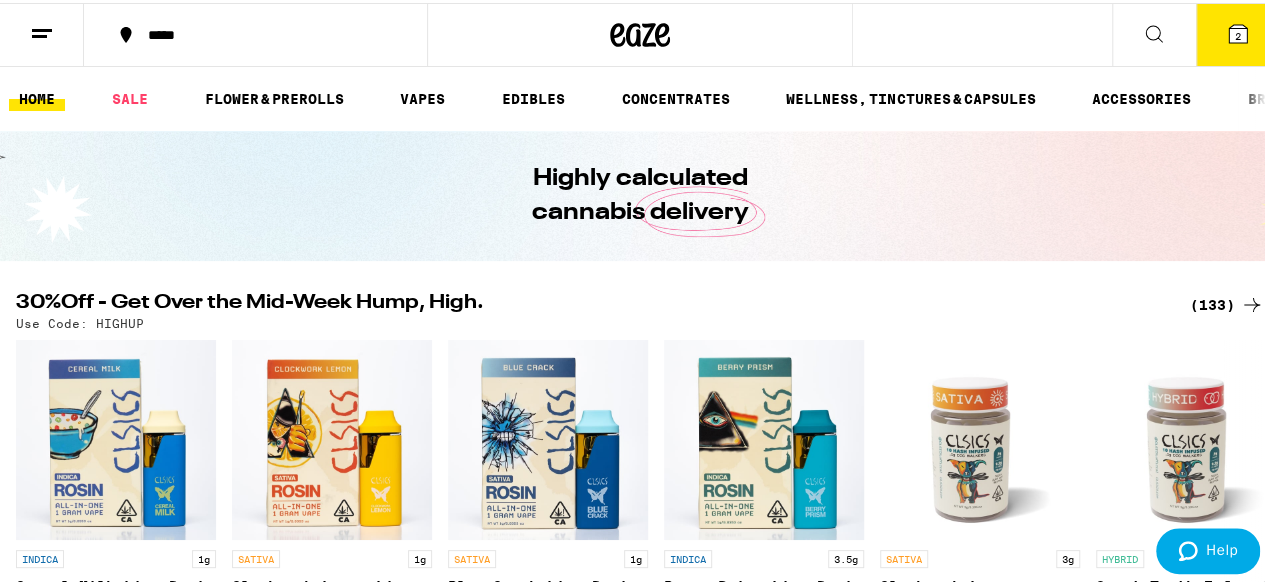 scroll, scrollTop: 0, scrollLeft: 0, axis: both 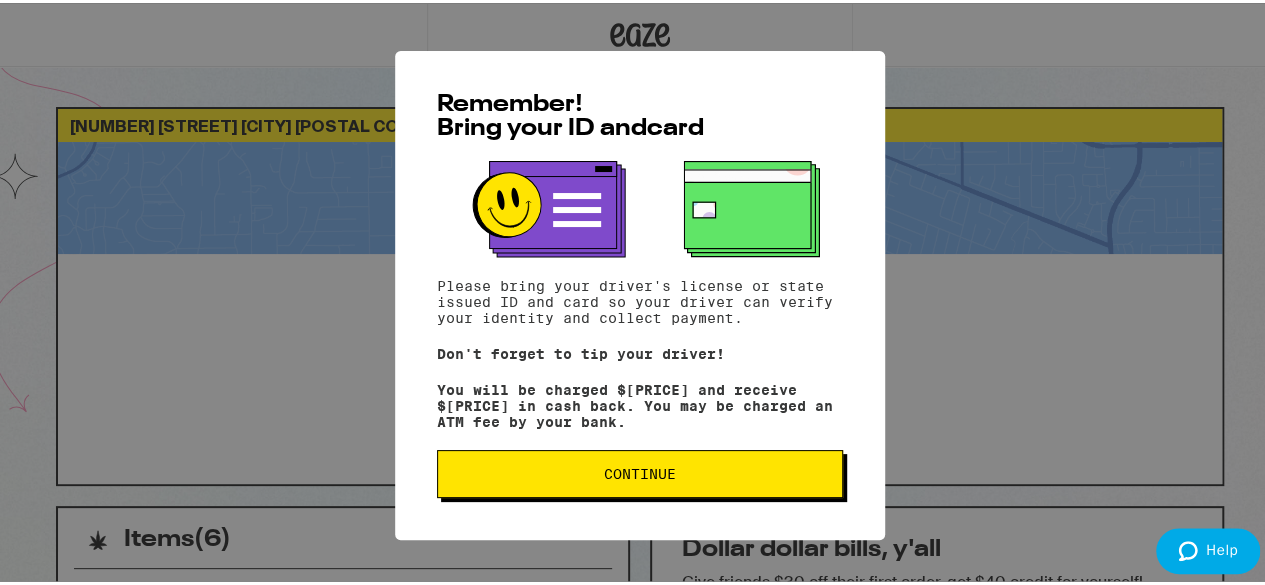click on "Remember! Bring your ID and  card Please bring your driver's license or state issued ID and card so your driver can verify your identity and collect payment. Don't forget to tip your driver! You will be charged $196 and receive $1 in cash back. You may be charged an ATM fee by your bank. Continue" at bounding box center (640, 292) 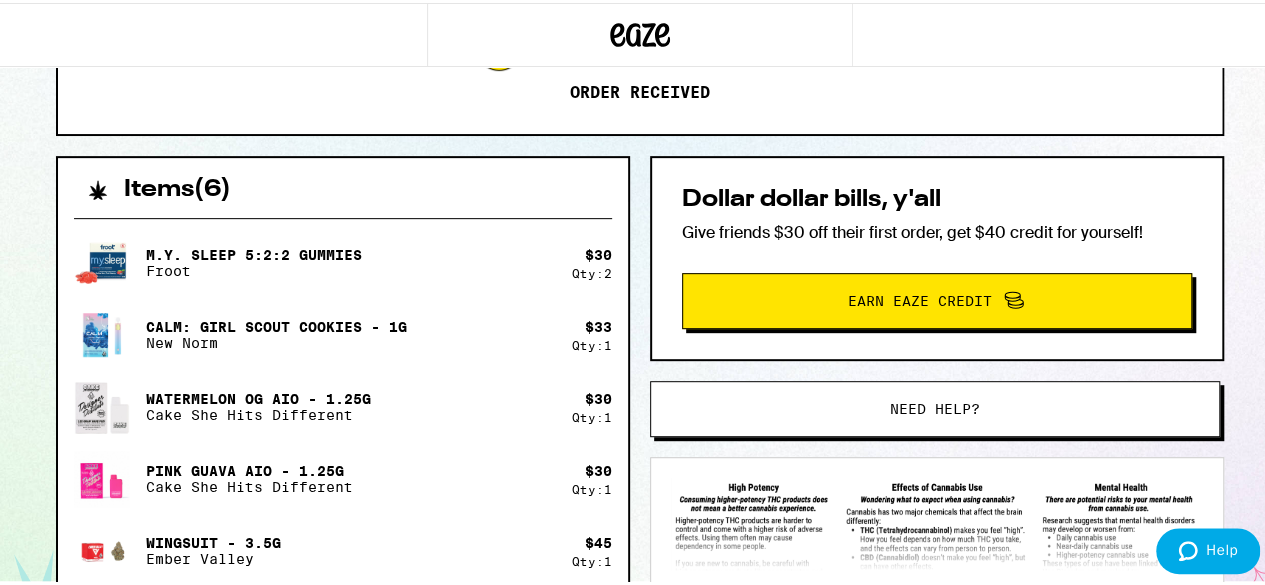 scroll, scrollTop: 300, scrollLeft: 0, axis: vertical 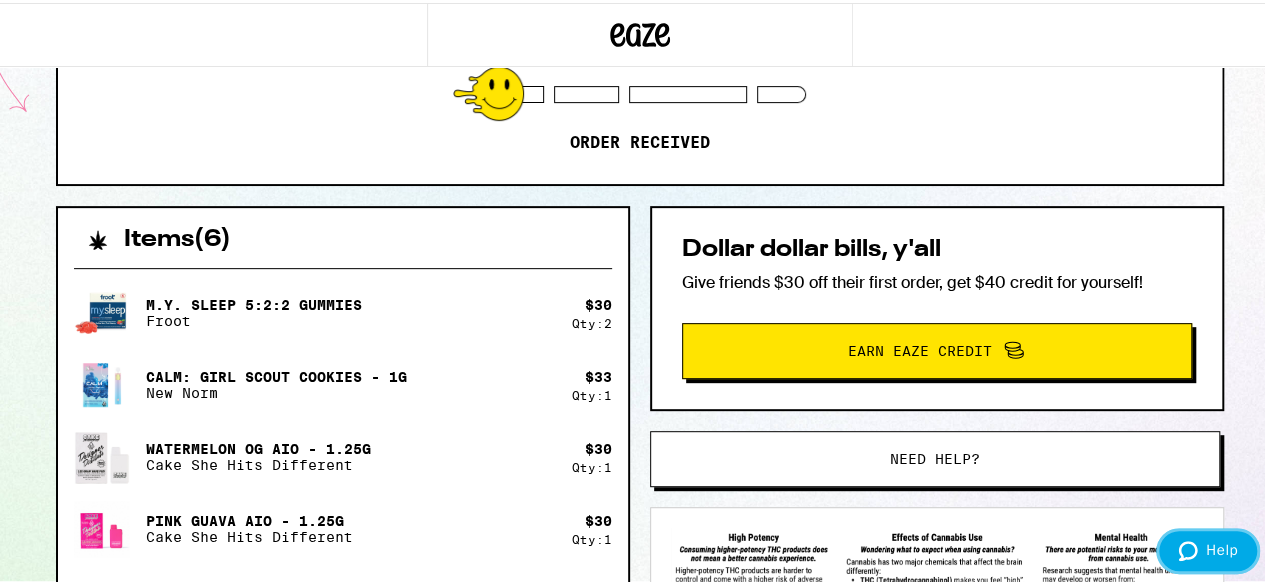 click 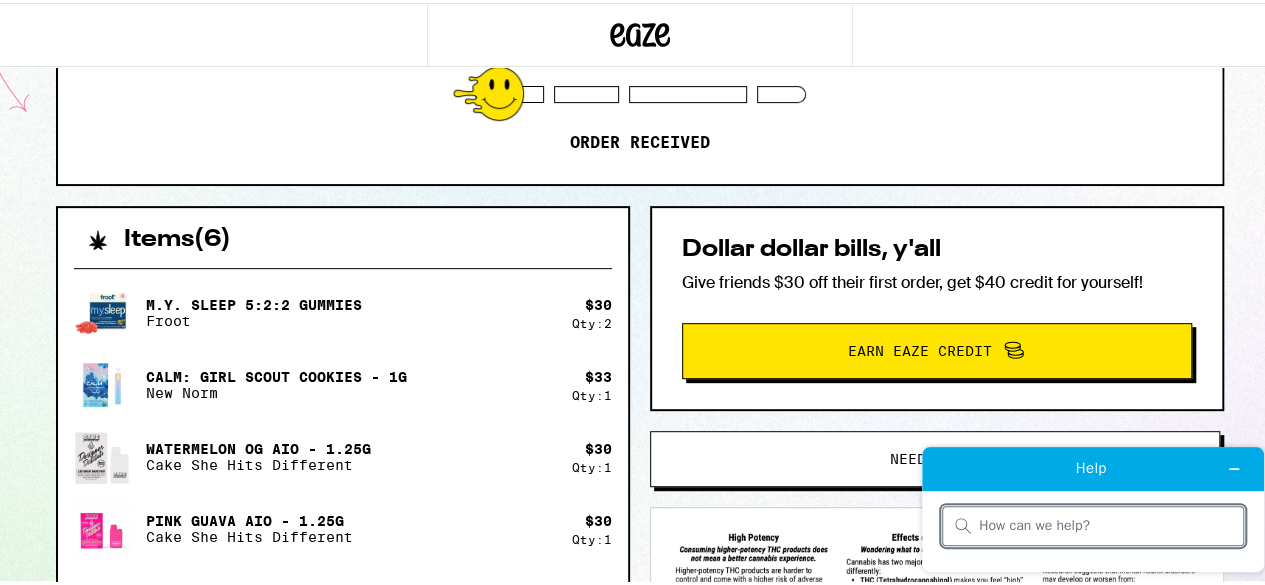 scroll, scrollTop: 0, scrollLeft: 0, axis: both 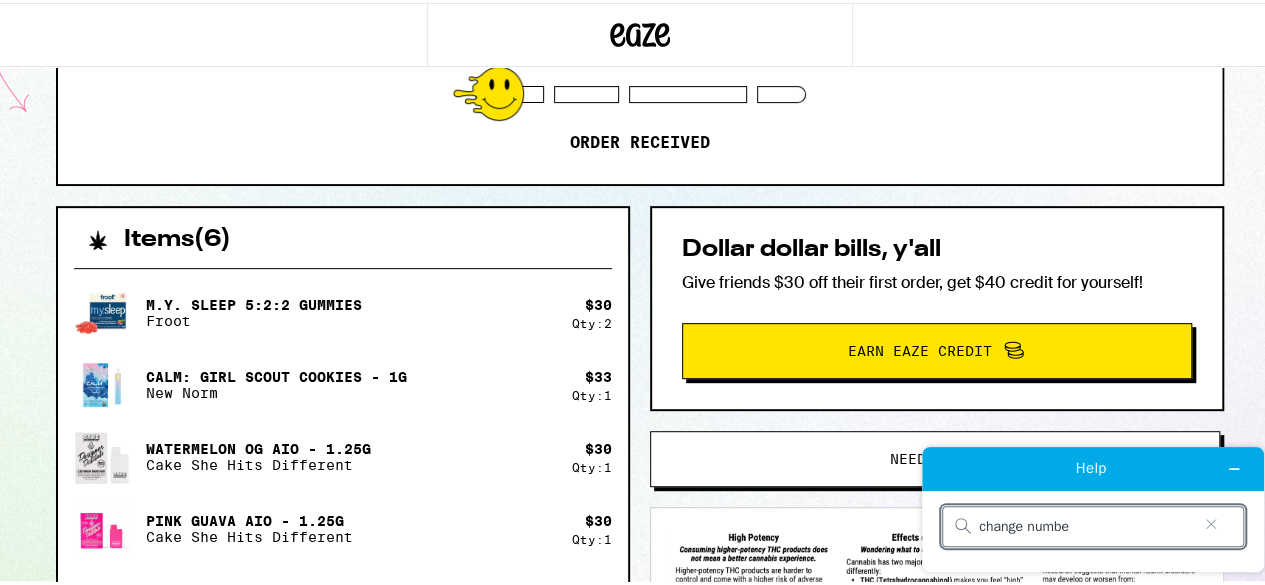 type on "change number" 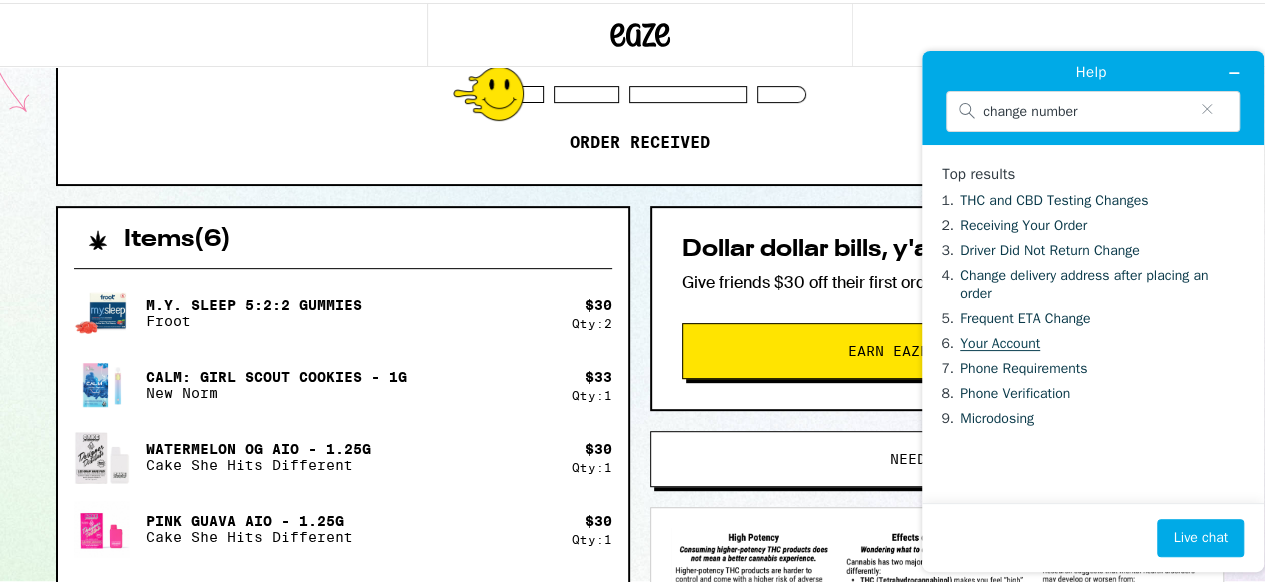 click on "Your Account" at bounding box center [1000, 343] 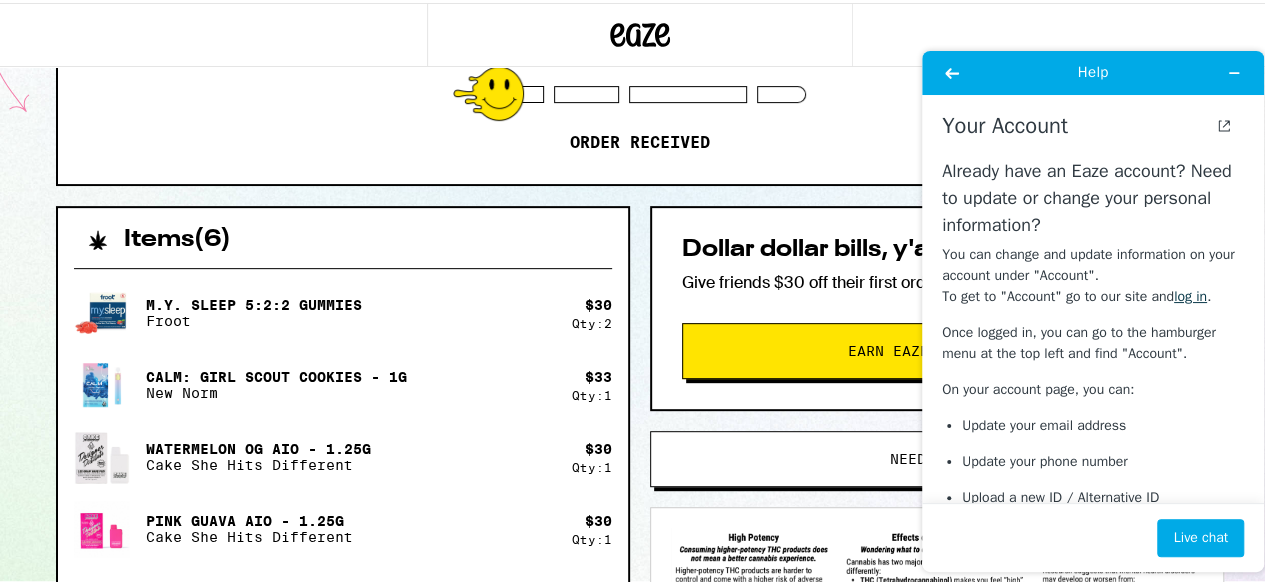 drag, startPoint x: 1262, startPoint y: 228, endPoint x: 1260, endPoint y: 282, distance: 54.037025 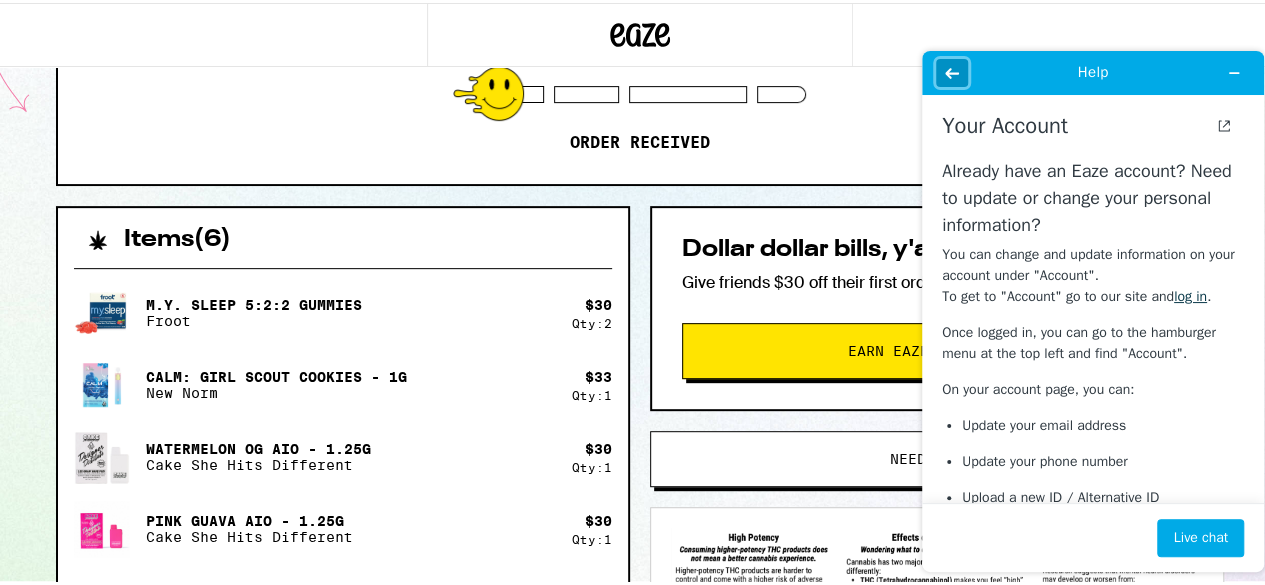 click 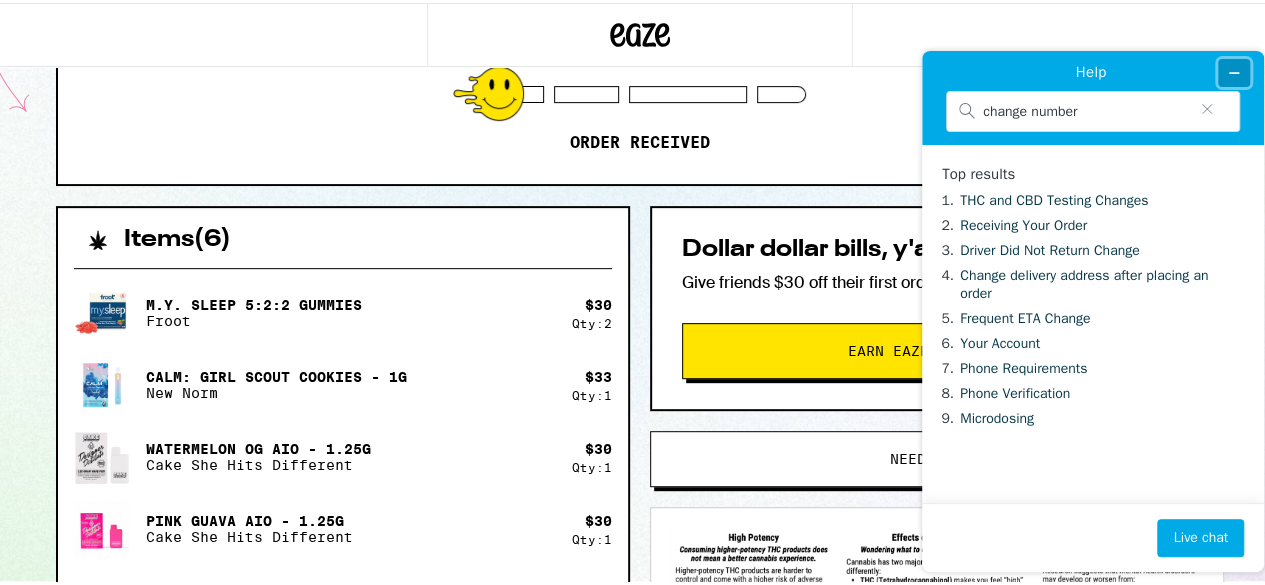 click 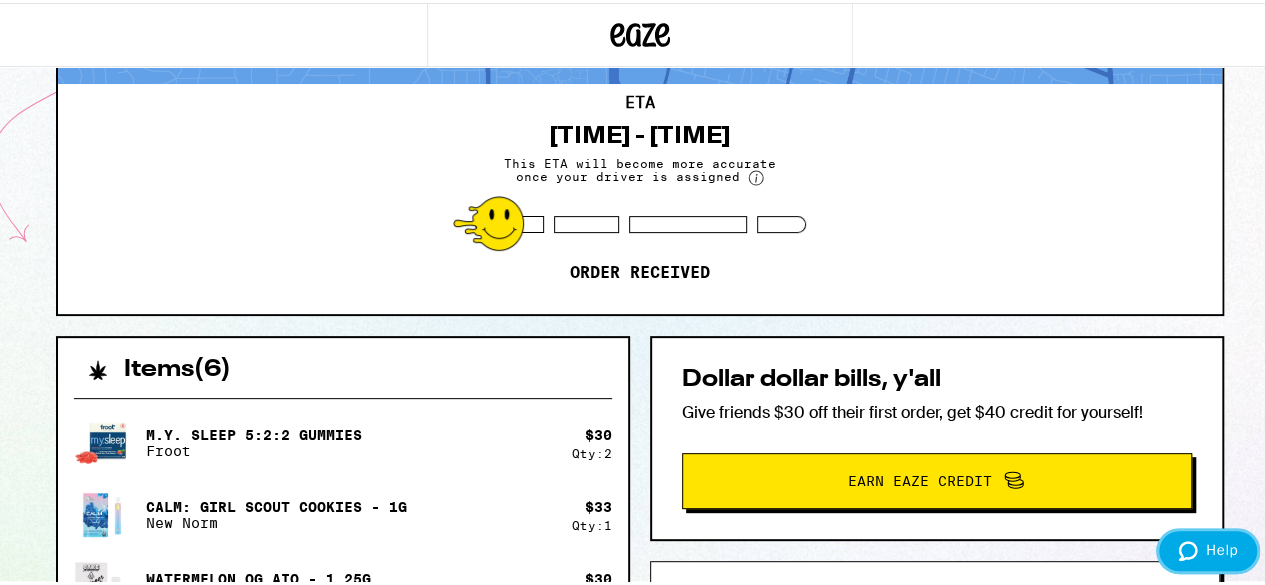 scroll, scrollTop: 0, scrollLeft: 0, axis: both 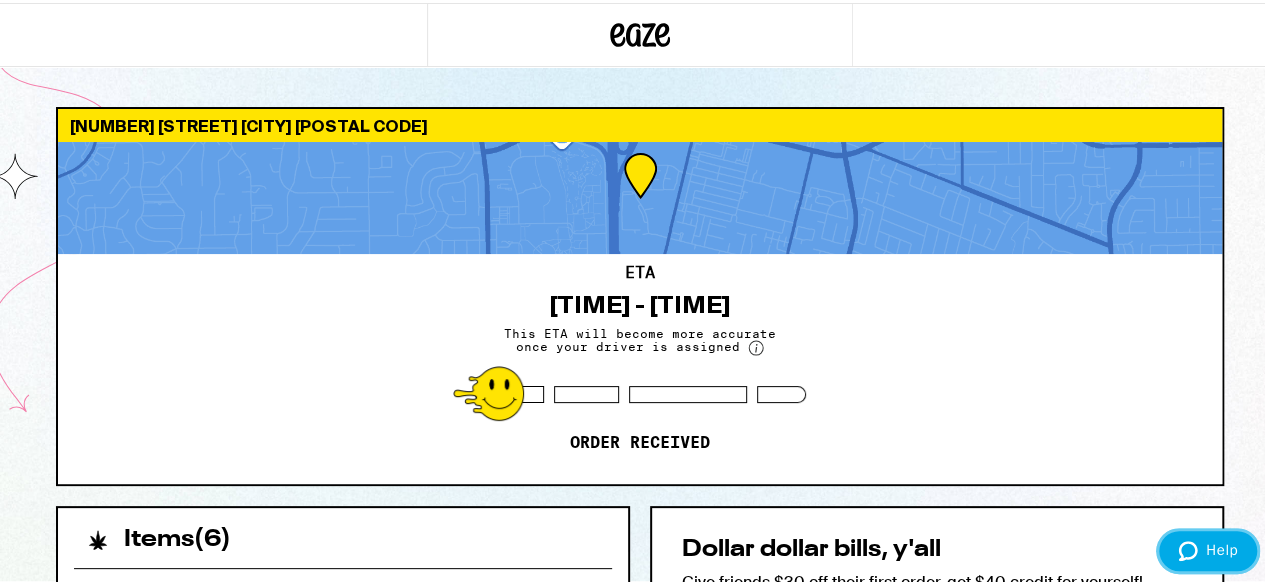 type 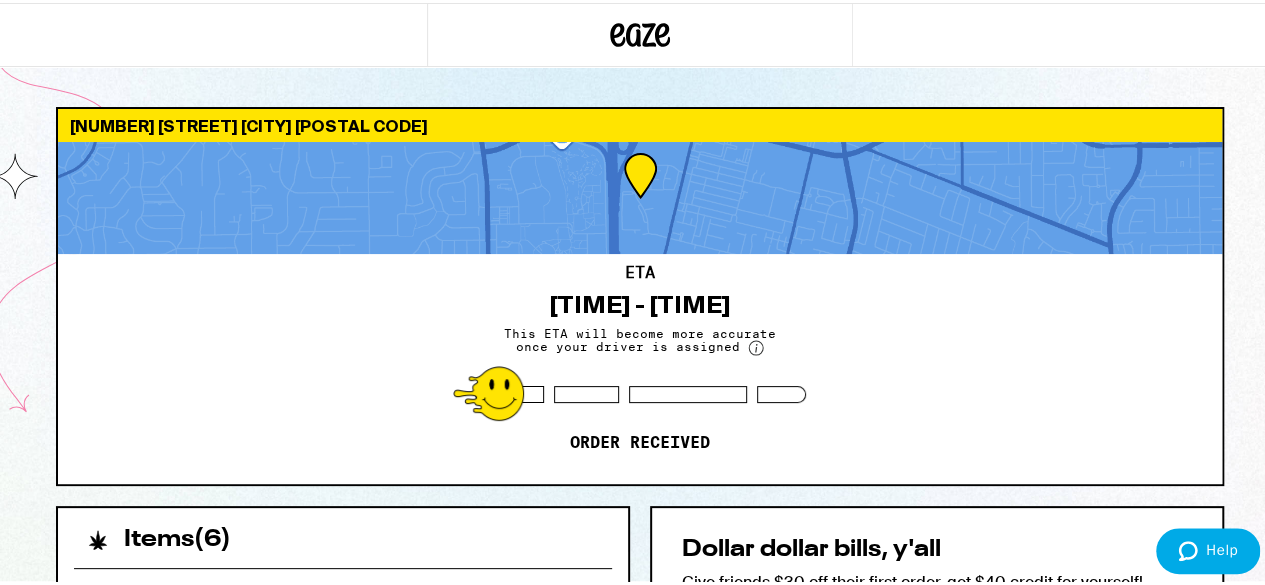 click at bounding box center (640, 32) 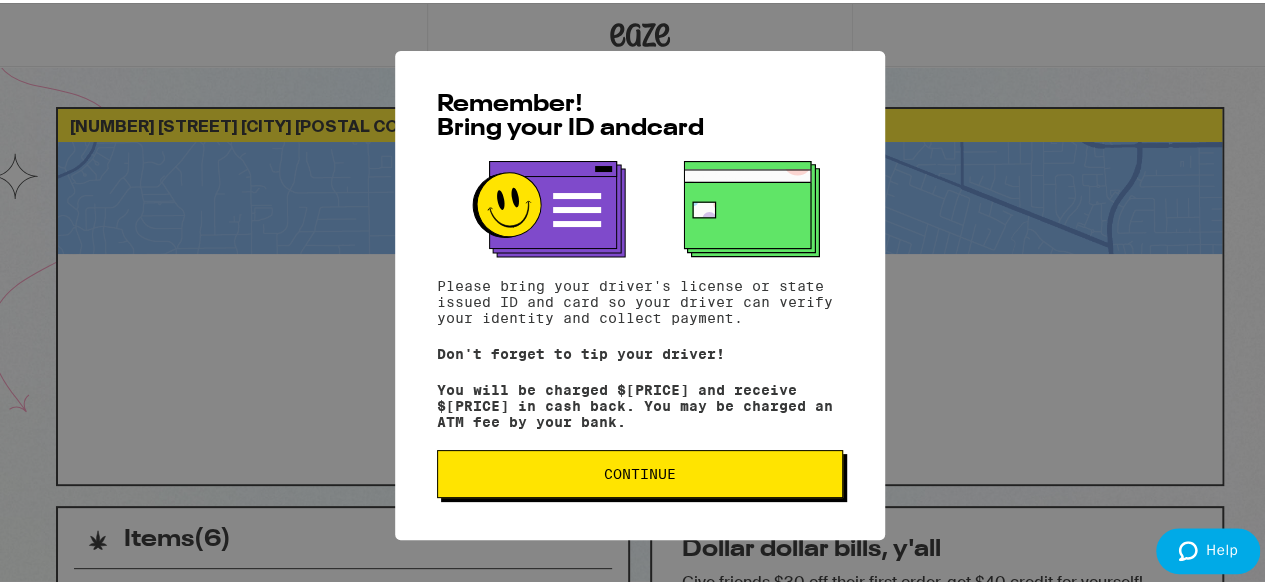 click on "Continue" at bounding box center [640, 471] 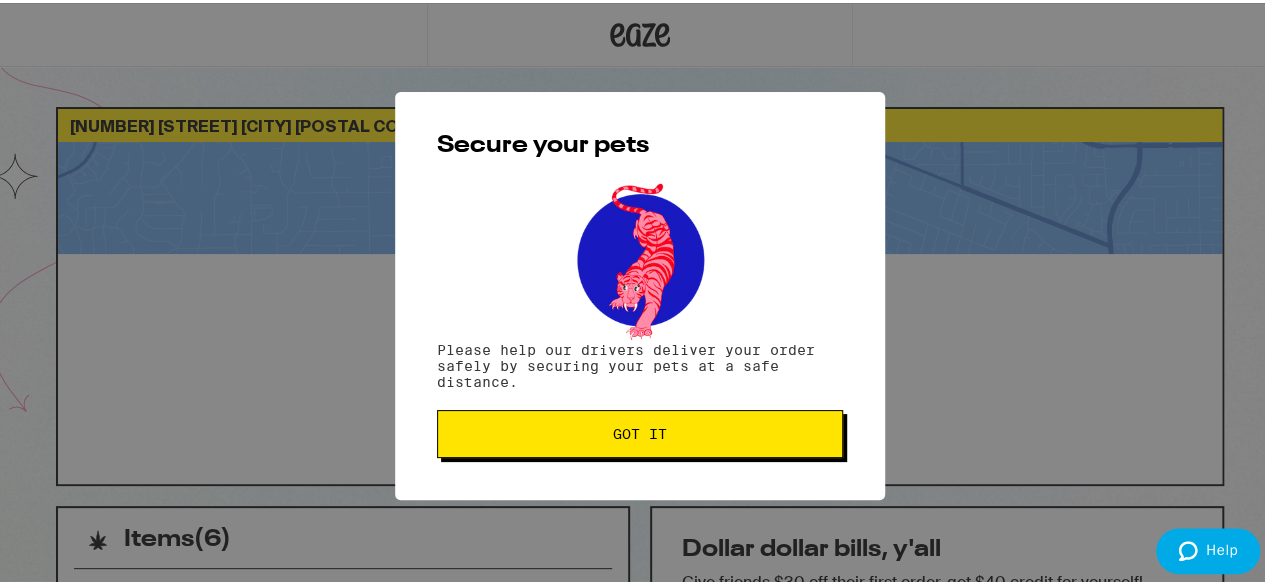 click on "Secure your pets Please help our drivers deliver your order safely by securing your pets at a safe distance. Got it" at bounding box center (640, 293) 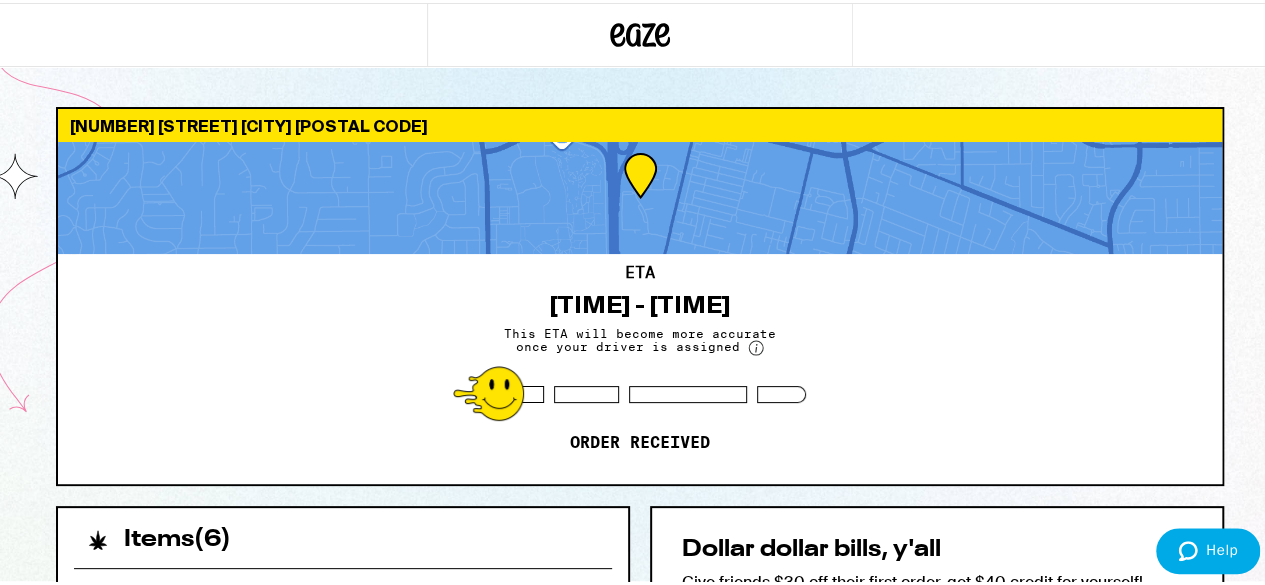 click at bounding box center (640, 32) 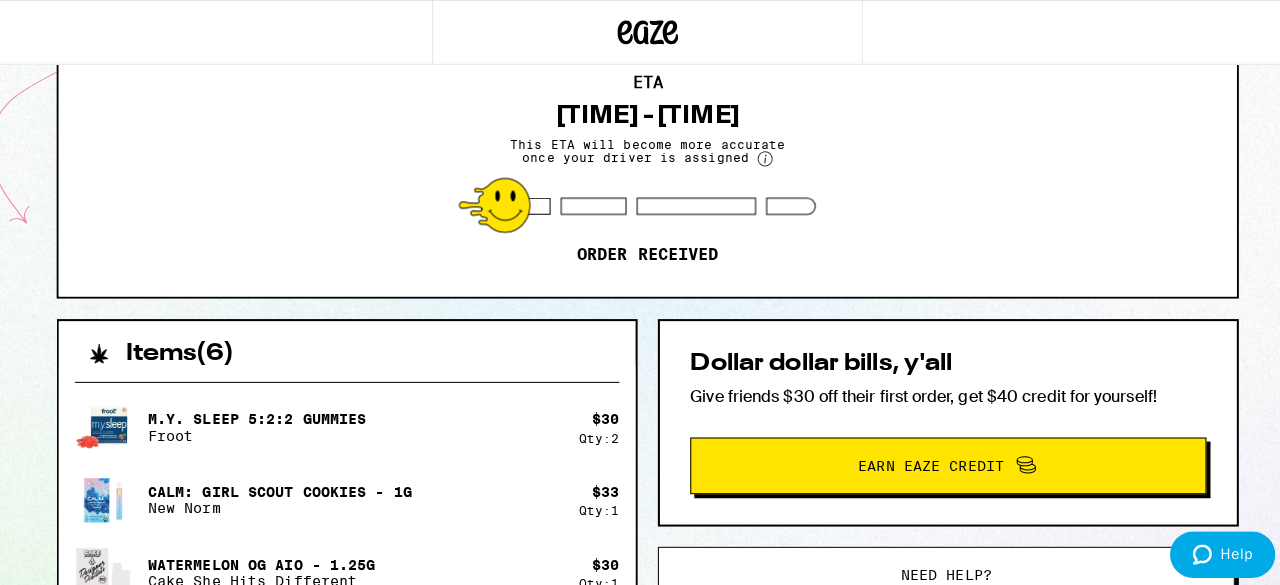 scroll, scrollTop: 0, scrollLeft: 0, axis: both 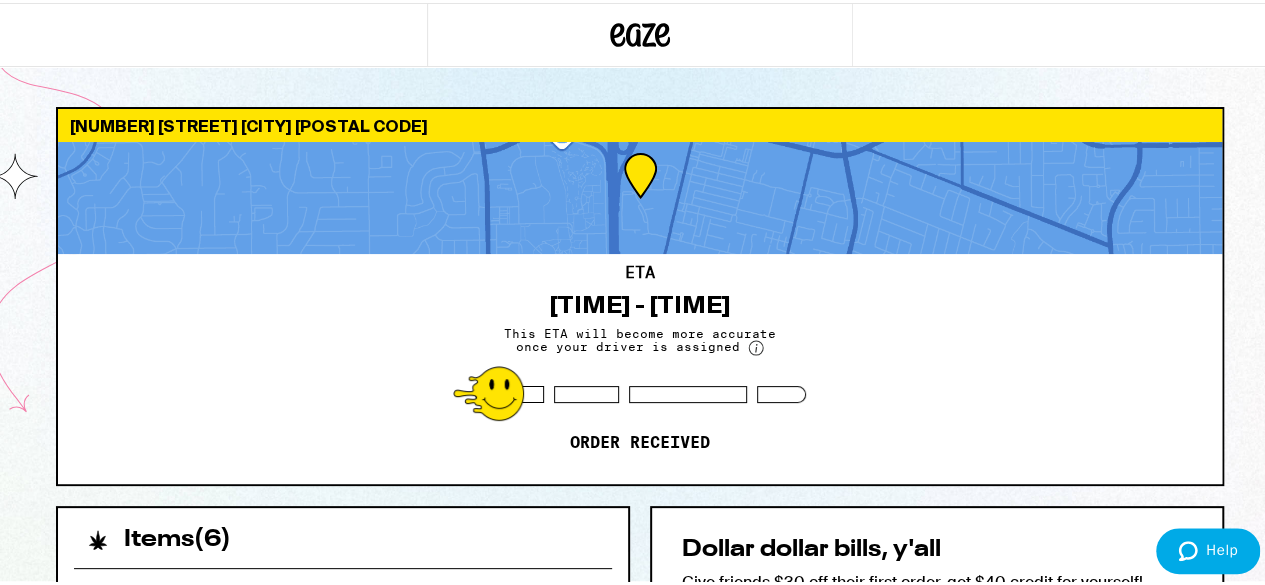 click 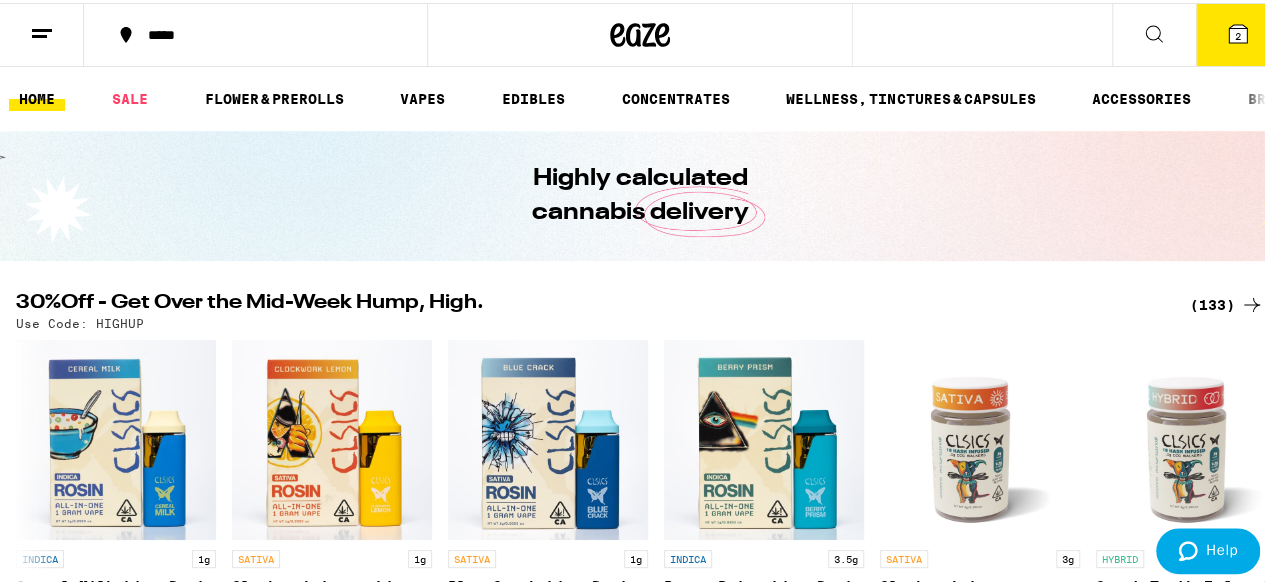 click at bounding box center [42, 32] 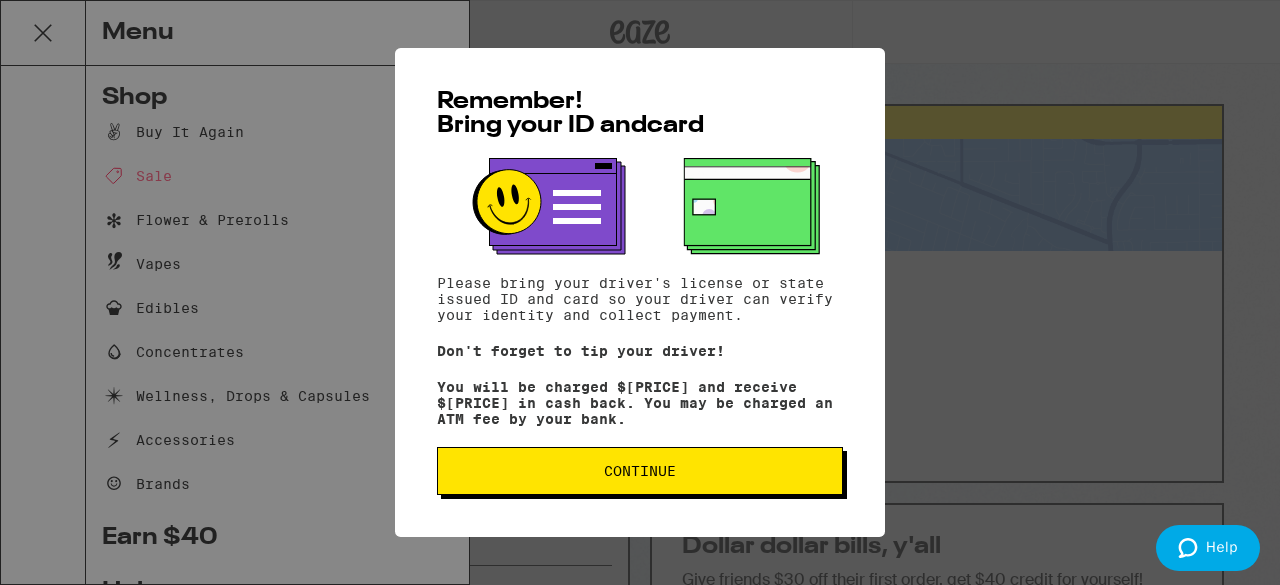 click on "Remember! Bring your ID and  card Please bring your driver's license or state issued ID and card so your driver can verify your identity and collect payment. Don't forget to tip your driver! You will be charged $196 and receive $1 in cash back. You may be charged an ATM fee by your bank. Continue" at bounding box center [640, 292] 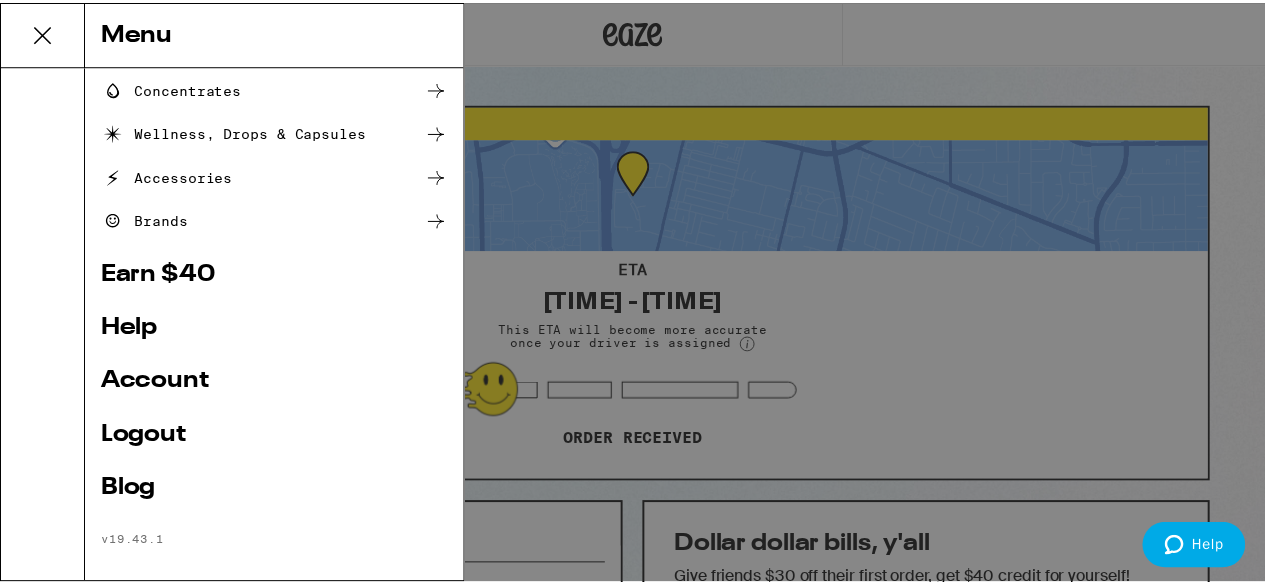 scroll, scrollTop: 279, scrollLeft: 0, axis: vertical 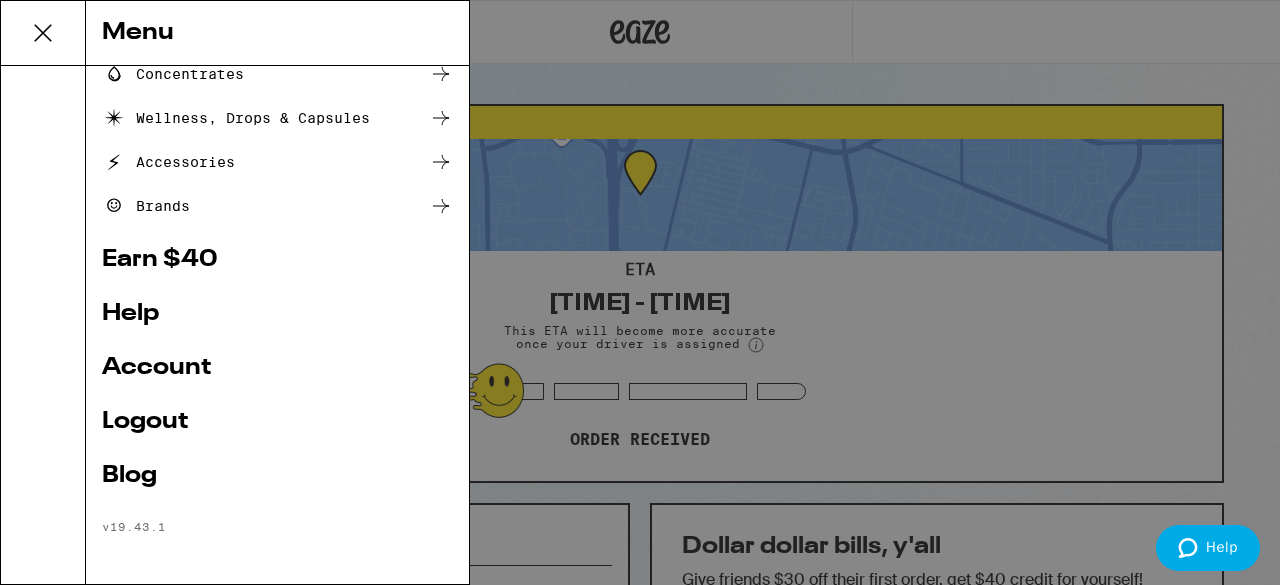 click on "Account" at bounding box center (277, 368) 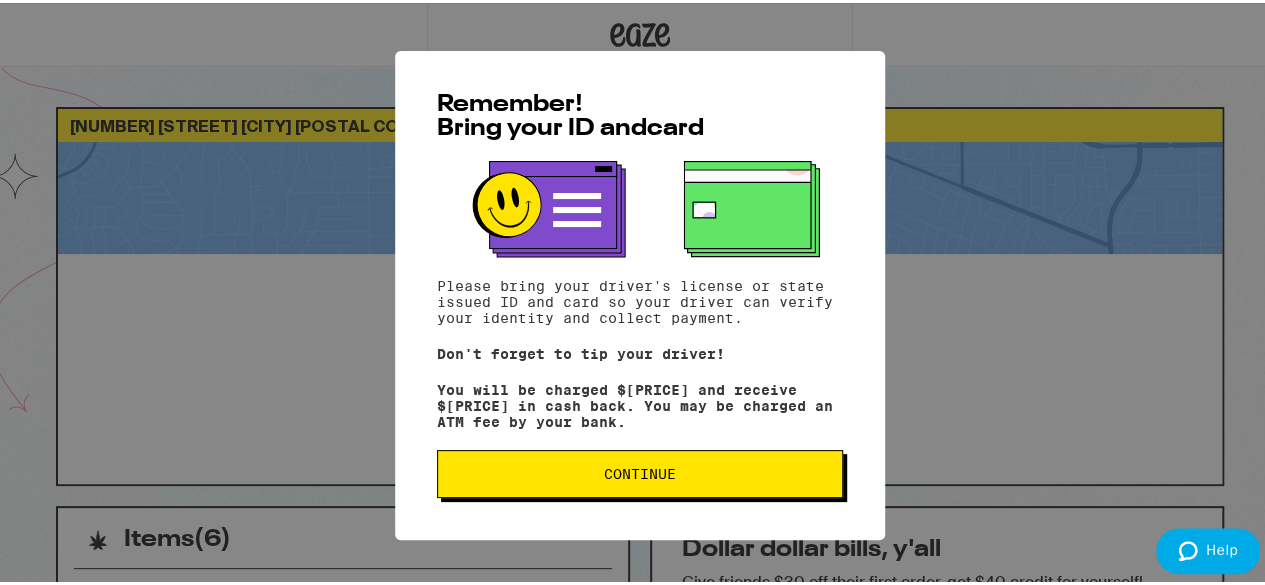 click on "Remember! Bring your ID and  card Please bring your driver's license or state issued ID and card so your driver can verify your identity and collect payment. Don't forget to tip your driver! You will be charged $196 and receive $1 in cash back. You may be charged an ATM fee by your bank. Continue" at bounding box center [640, 292] 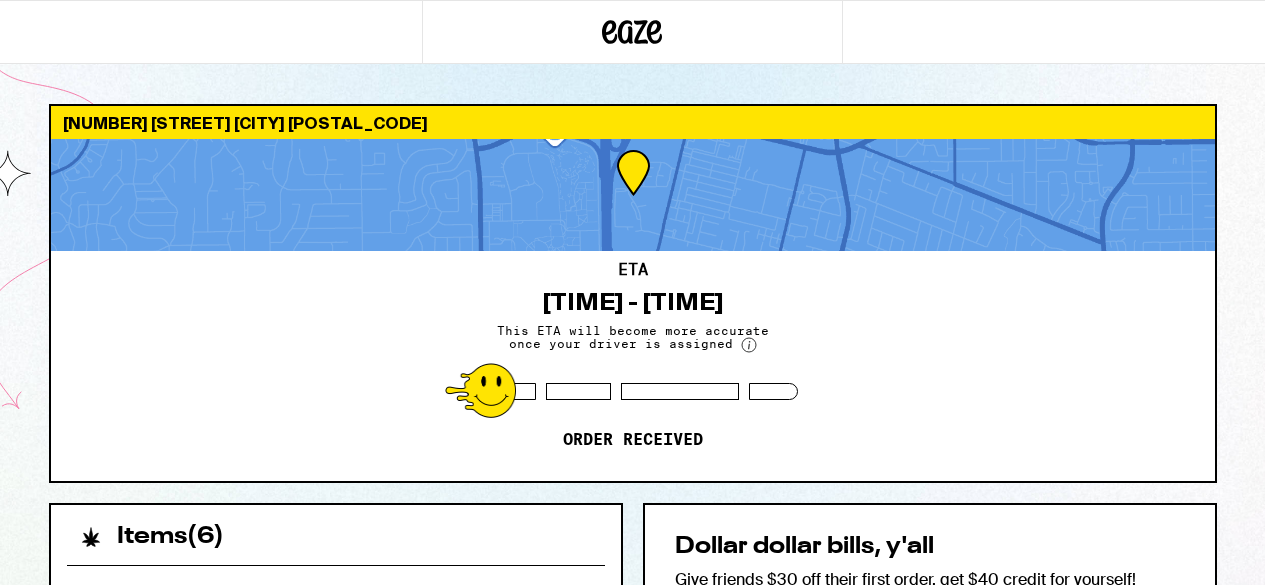 scroll, scrollTop: 0, scrollLeft: 0, axis: both 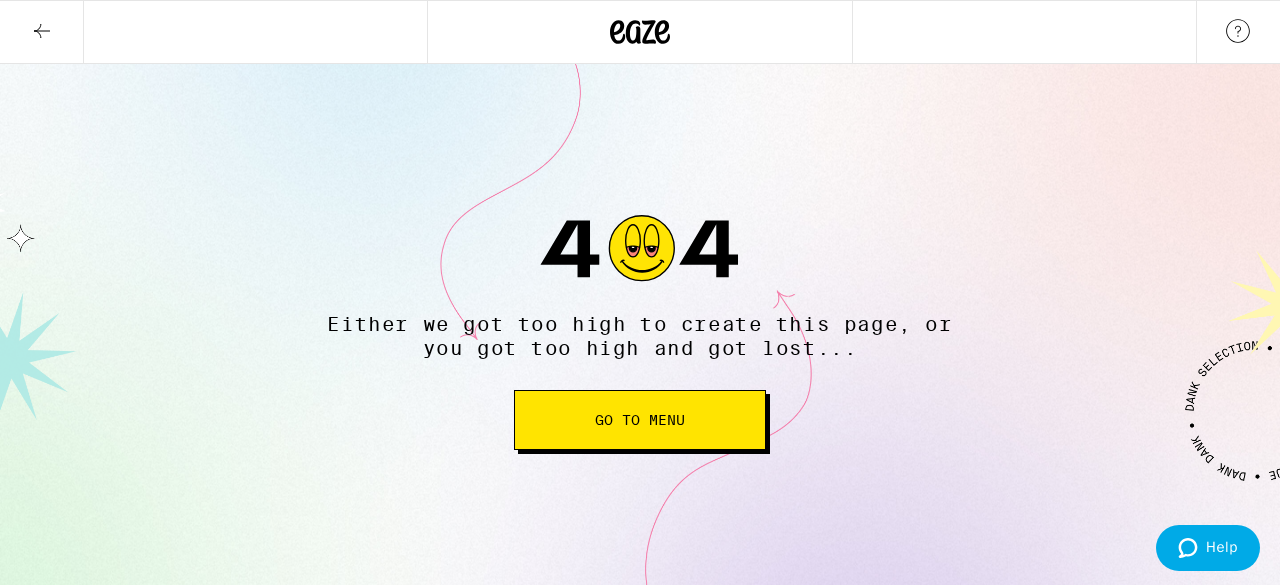 click on "Go to Menu" at bounding box center [640, 420] 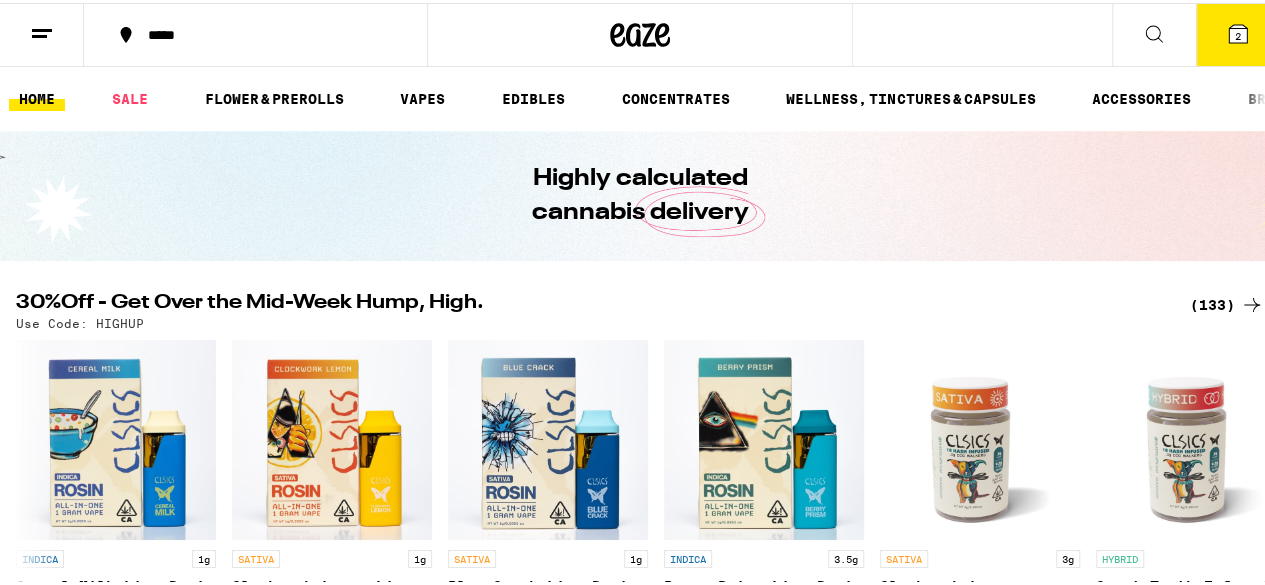 click 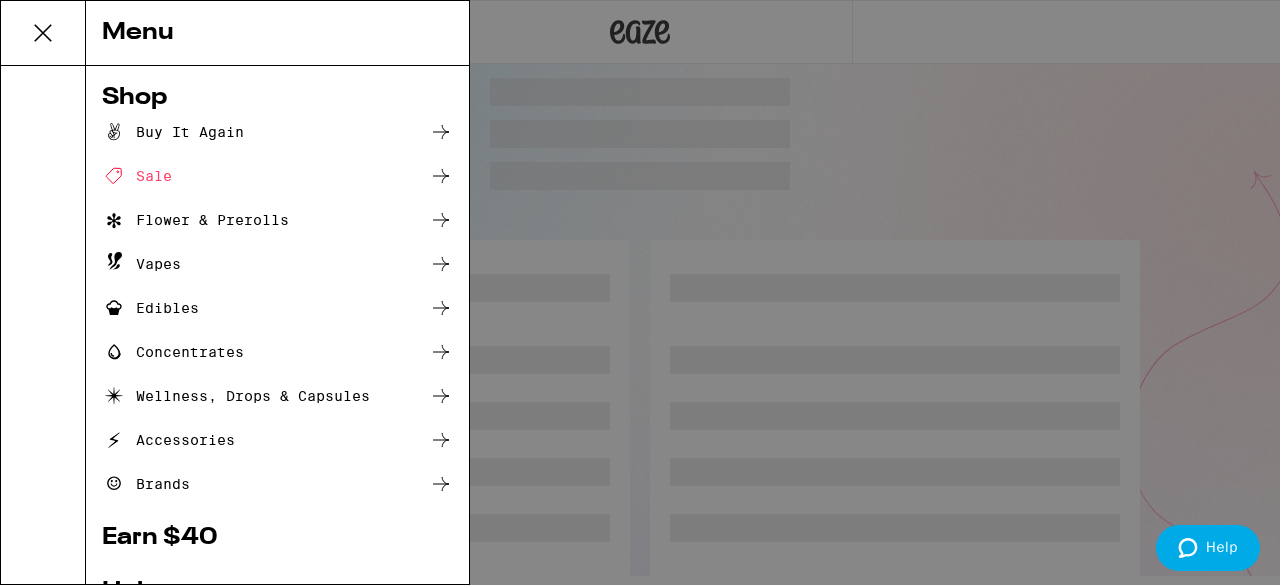 scroll, scrollTop: 0, scrollLeft: 0, axis: both 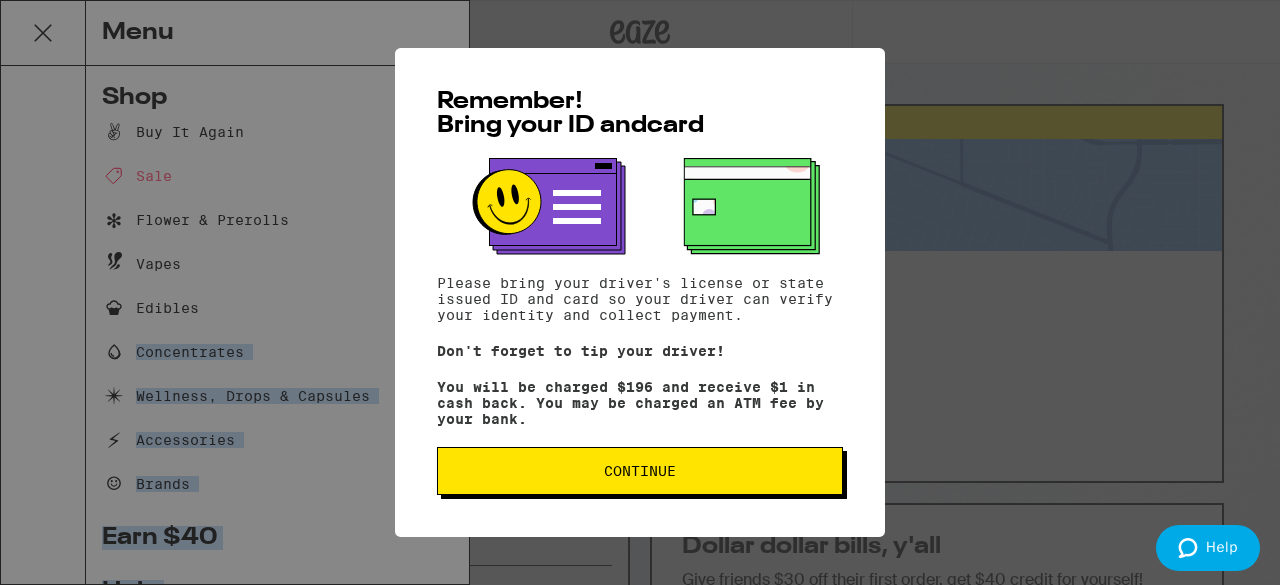 drag, startPoint x: 450, startPoint y: 300, endPoint x: 247, endPoint y: 75, distance: 303.04126 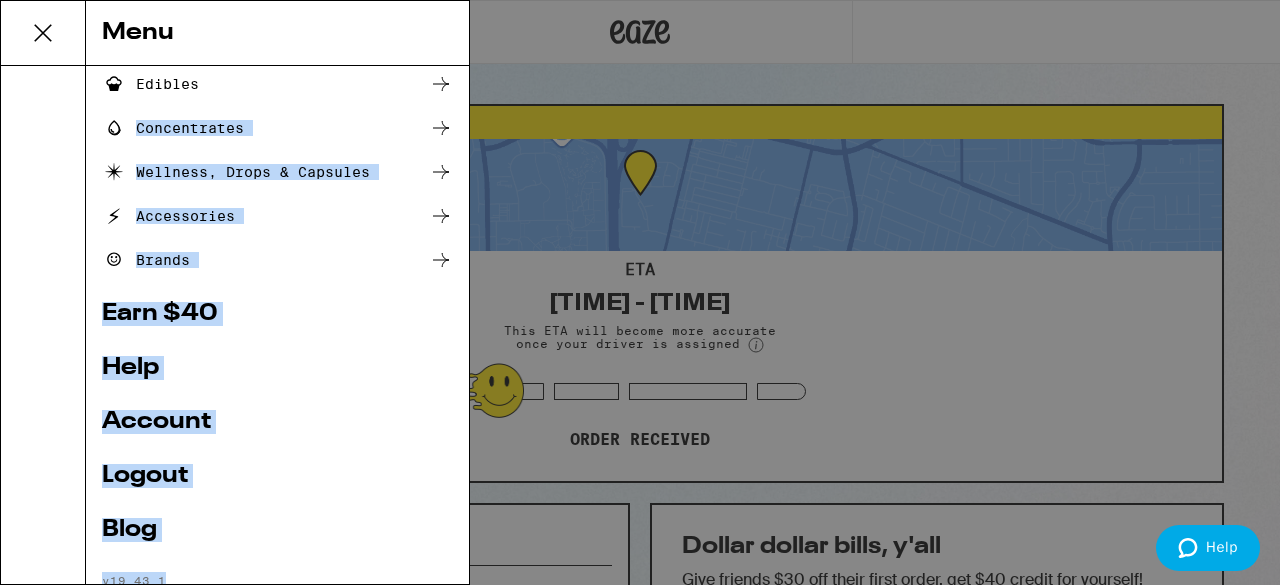 scroll, scrollTop: 279, scrollLeft: 0, axis: vertical 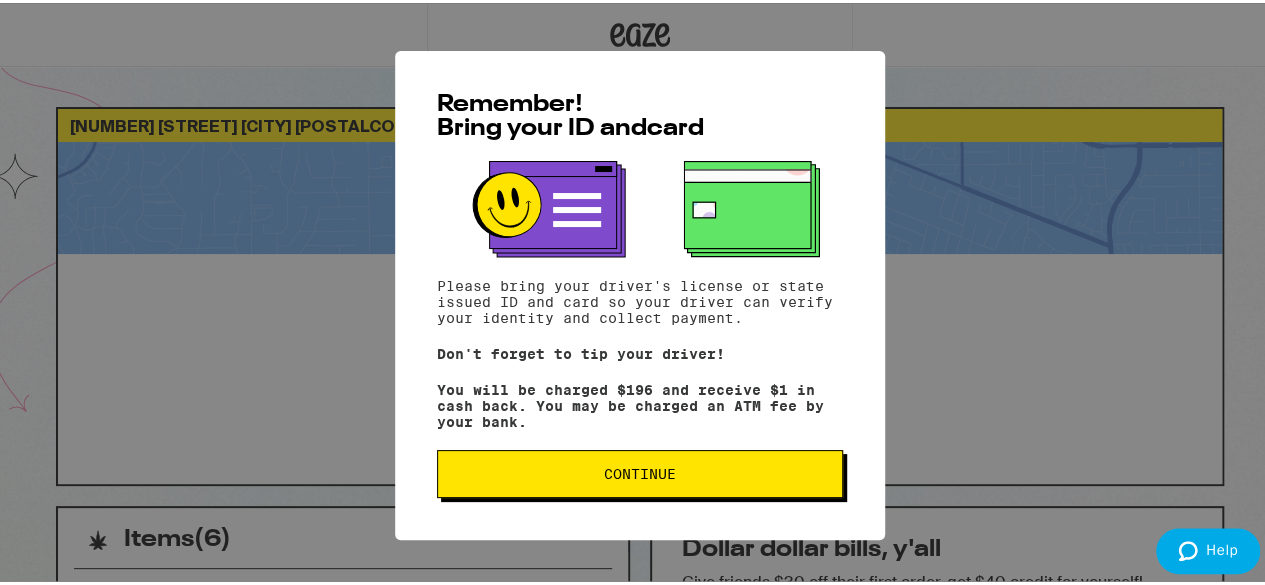 click on "Remember! Bring your ID and  card Please bring your driver's license or state issued ID and card so your driver can verify your identity and collect payment. Don't forget to tip your driver! You will be charged $196 and receive $1 in cash back. You may be charged an ATM fee by your bank. Continue" at bounding box center [640, 292] 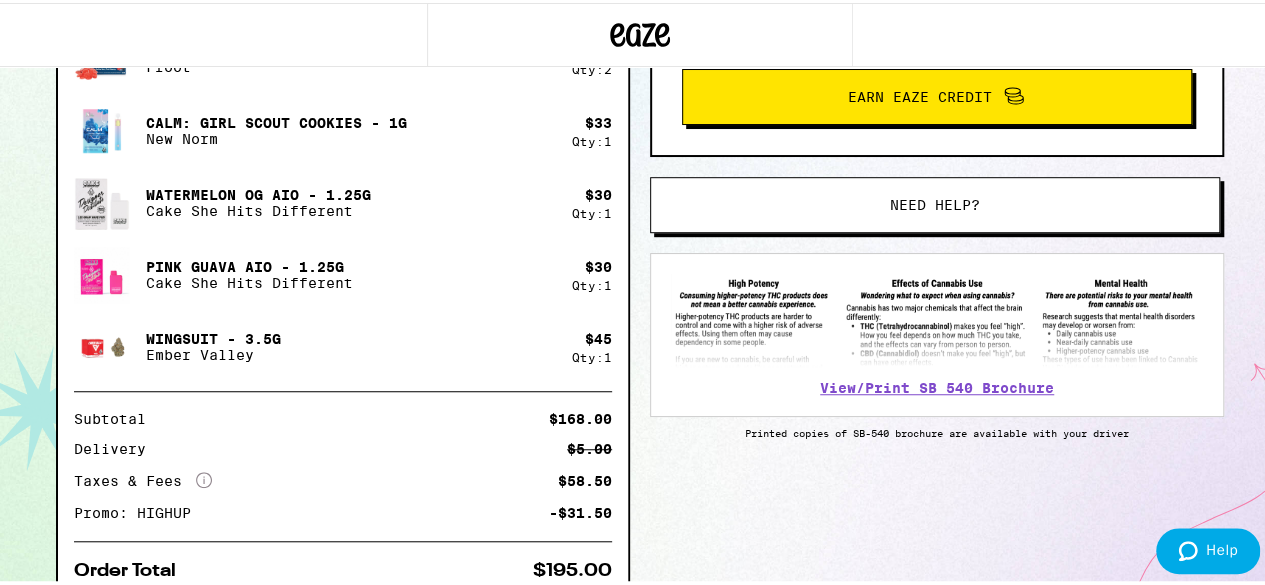 scroll, scrollTop: 0, scrollLeft: 0, axis: both 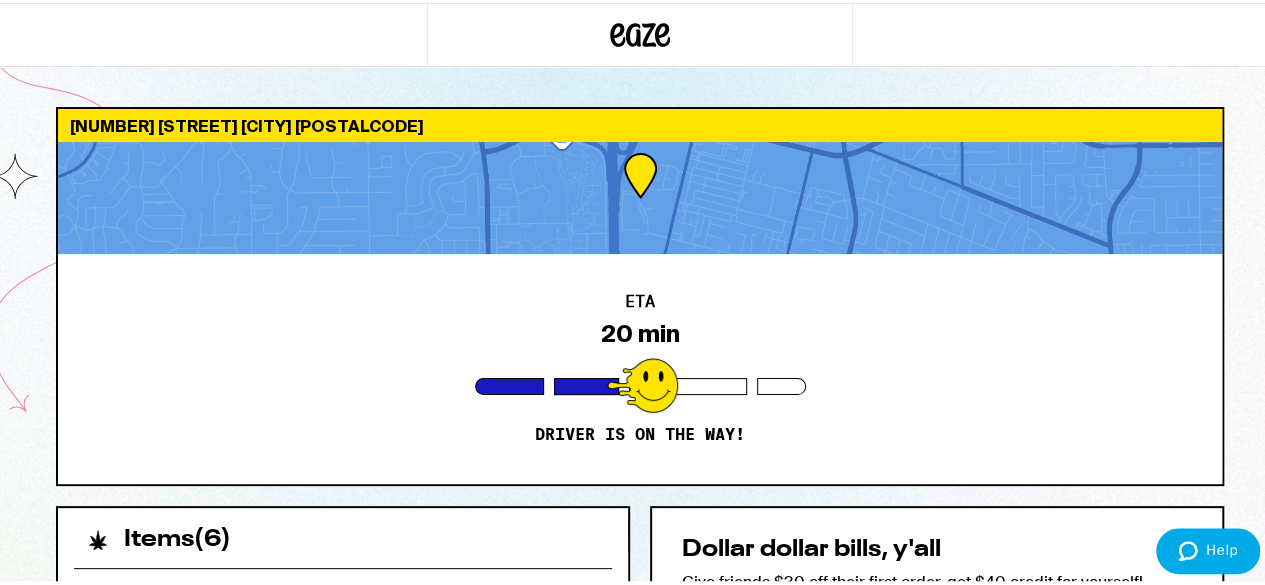 click at bounding box center [640, 32] 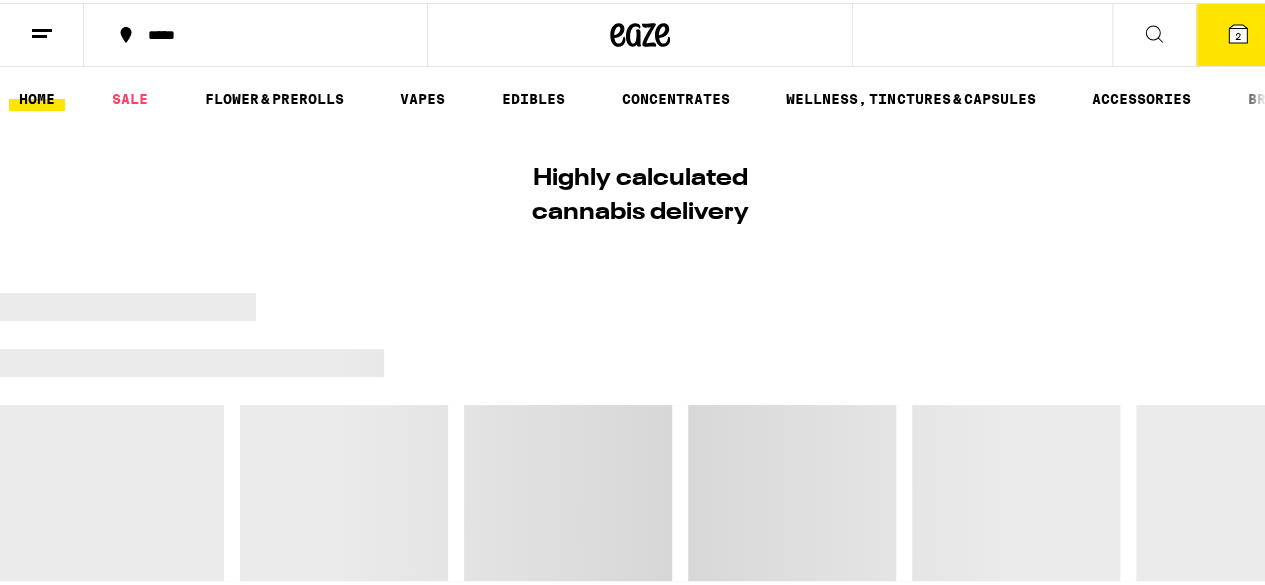 scroll, scrollTop: 61, scrollLeft: 0, axis: vertical 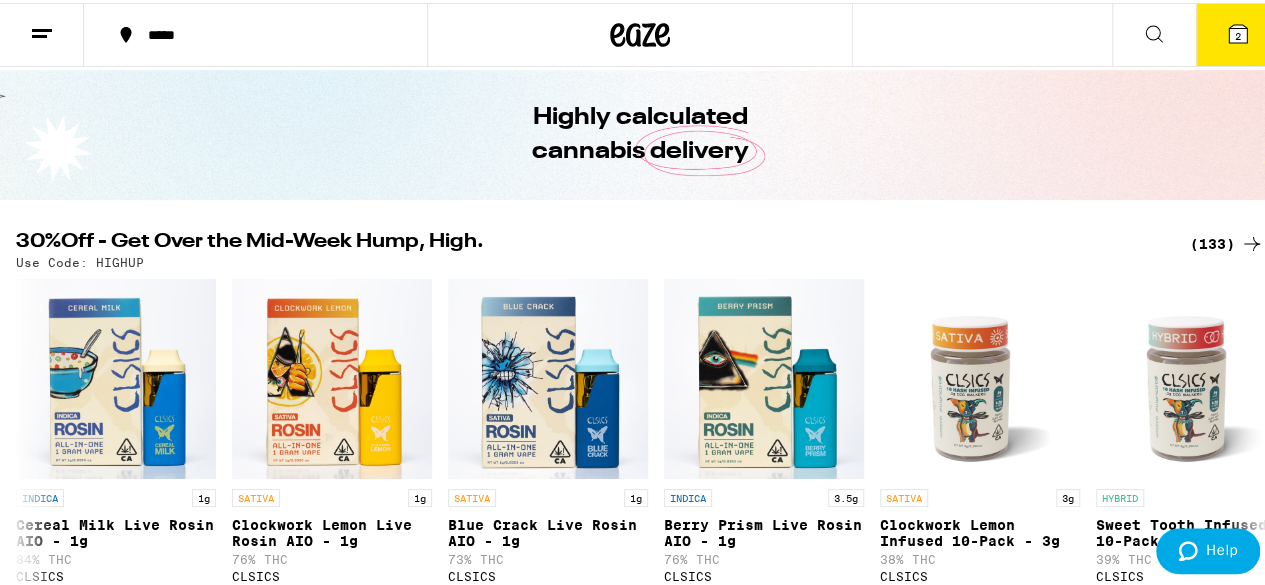 click at bounding box center [42, 32] 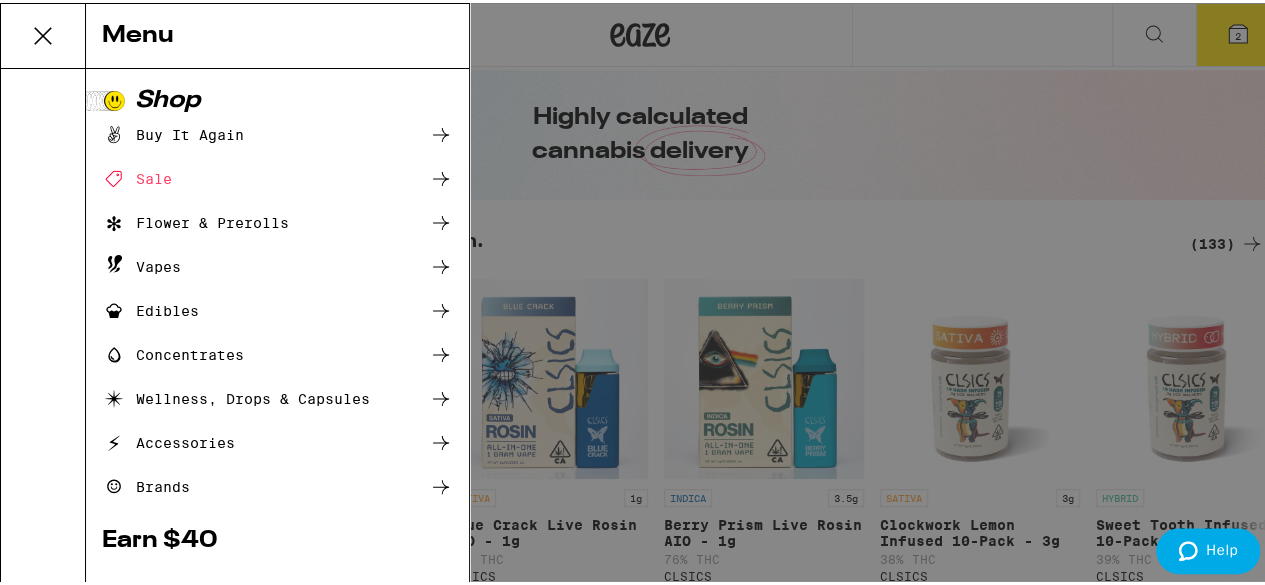 click on "Menu Shop Buy It Again Sale Flower & Prerolls Vapes Edibles Concentrates Wellness, Drops & Capsules Accessories Brands Earn $ 40 Help Account Logout Blog v  19.43.1" at bounding box center [640, 292] 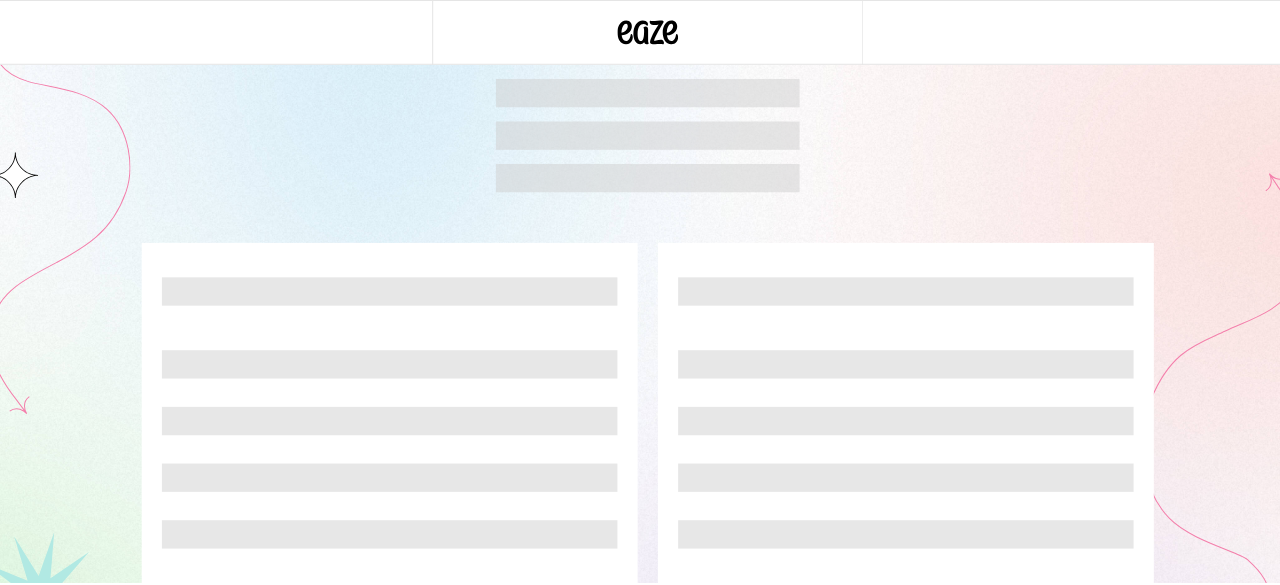 scroll, scrollTop: 0, scrollLeft: 0, axis: both 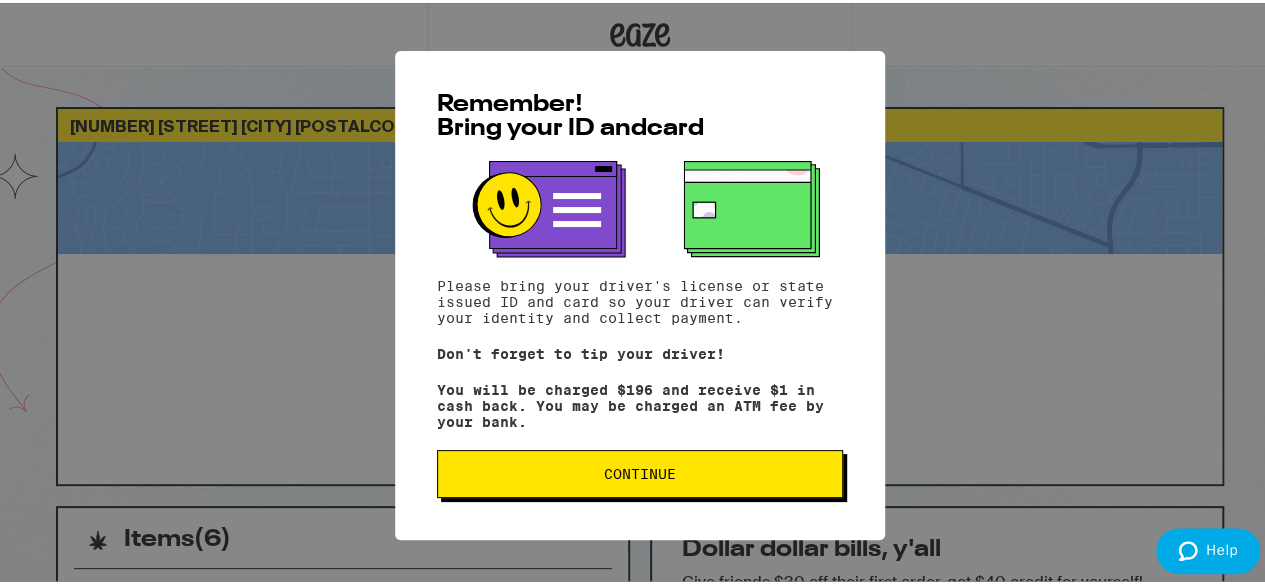 click on "Continue" at bounding box center (640, 471) 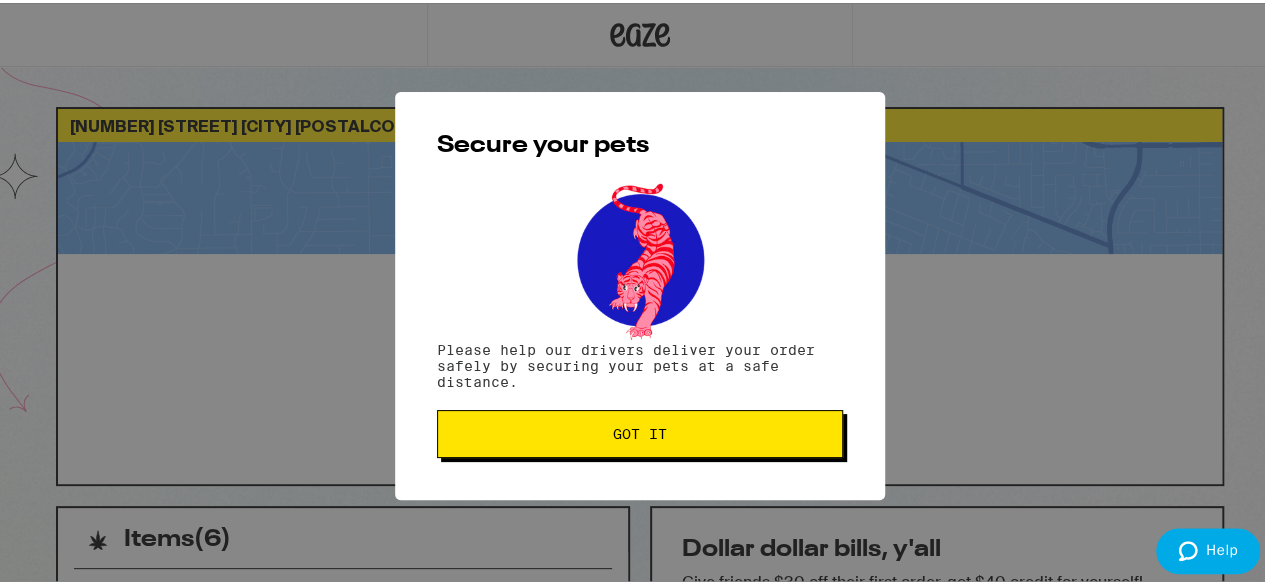 click on "Got it" at bounding box center (640, 431) 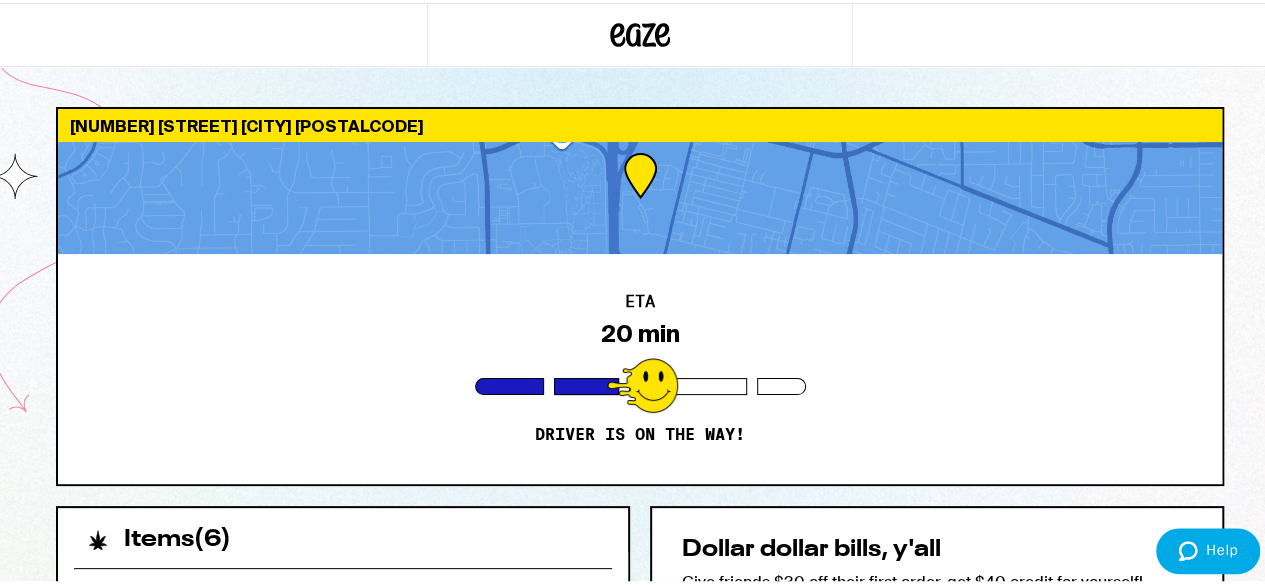 click 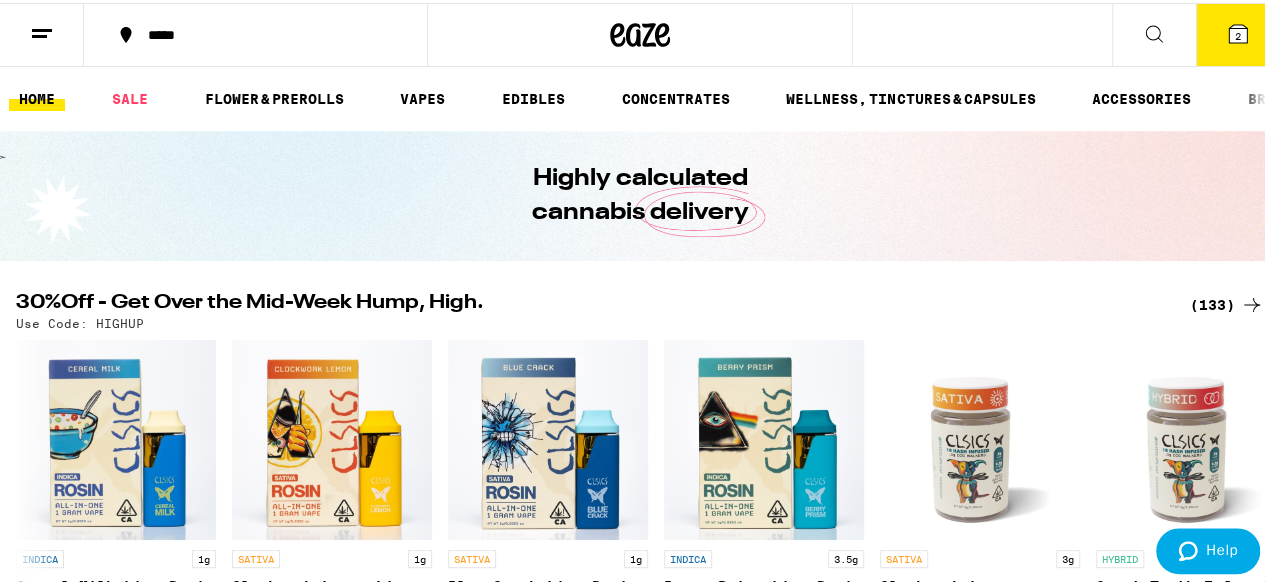 click at bounding box center [42, 32] 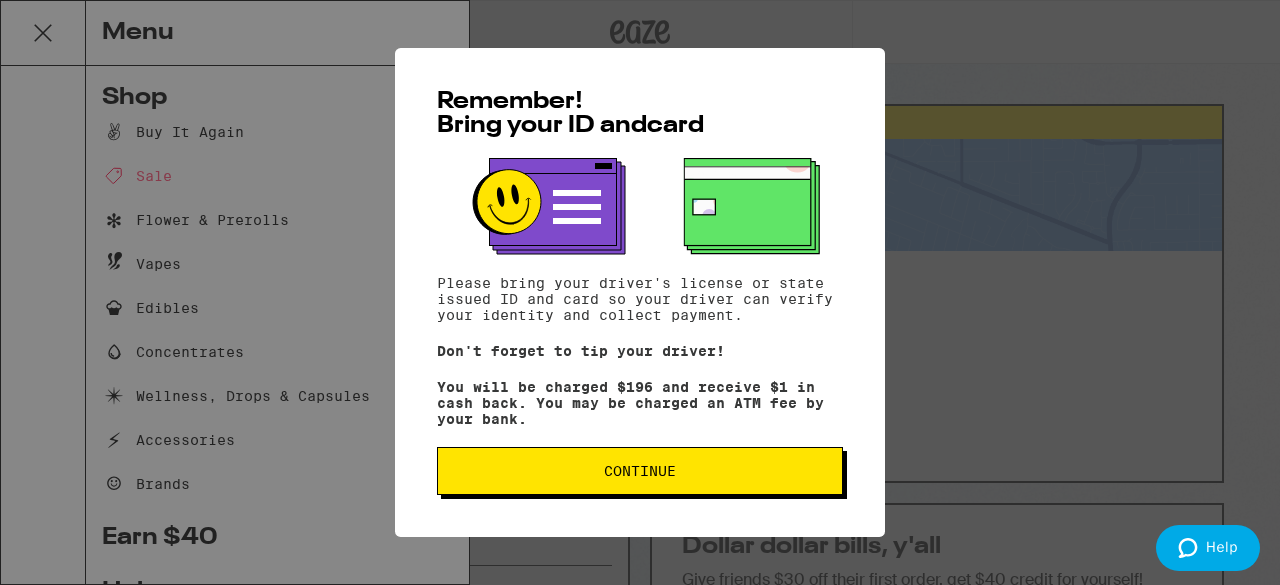 click on "Remember! Bring your ID and  card Please bring your driver's license or state issued ID and card so your driver can verify your identity and collect payment. Don't forget to tip your driver! You will be charged $196 and receive $1 in cash back. You may be charged an ATM fee by your bank. Continue" at bounding box center (640, 292) 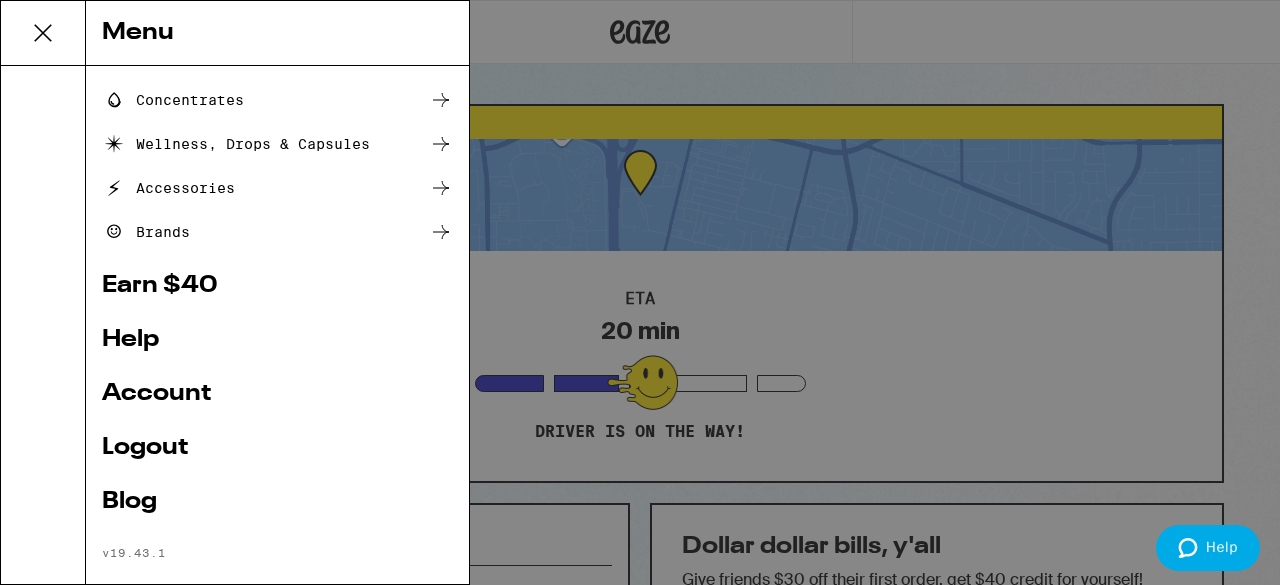 scroll, scrollTop: 279, scrollLeft: 0, axis: vertical 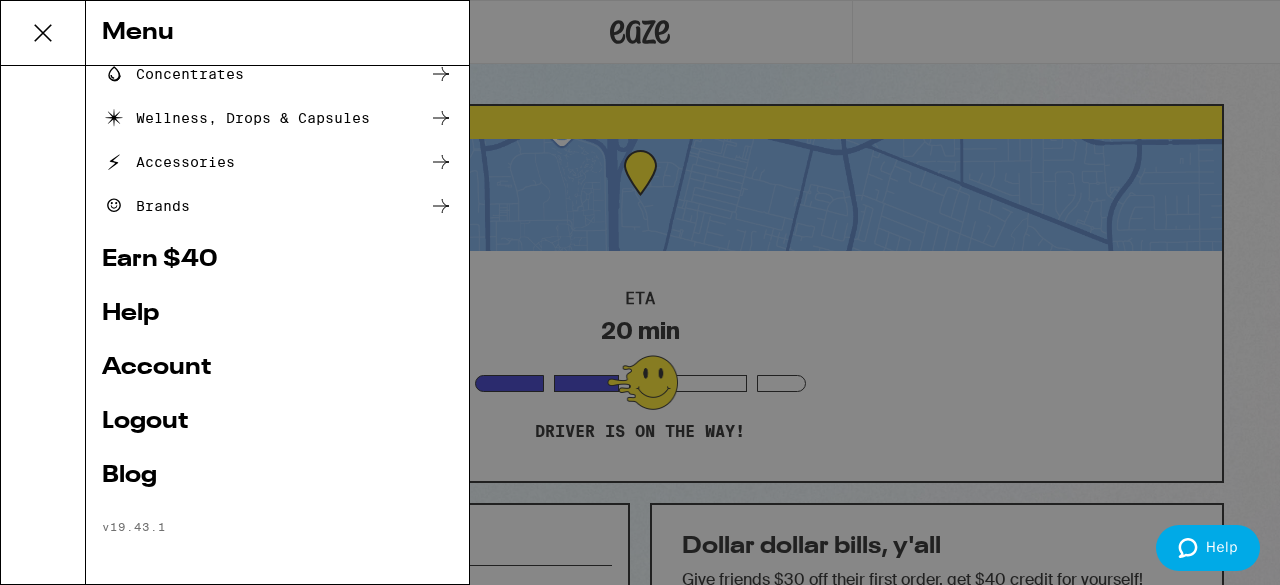 click on "Logout" at bounding box center [277, 422] 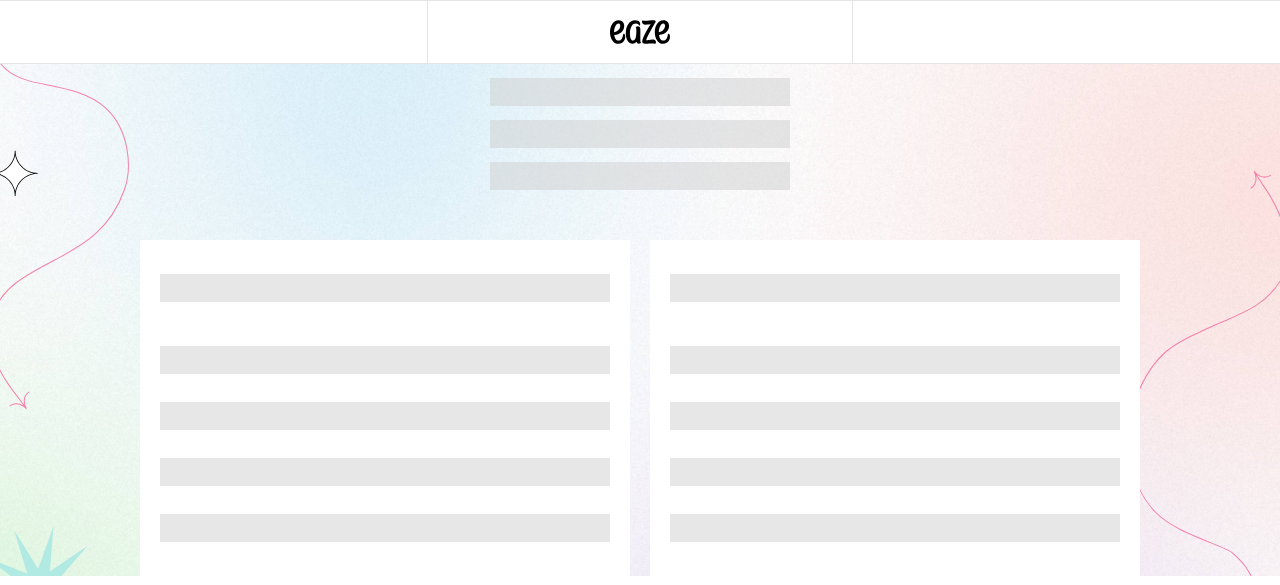 scroll, scrollTop: 198, scrollLeft: 0, axis: vertical 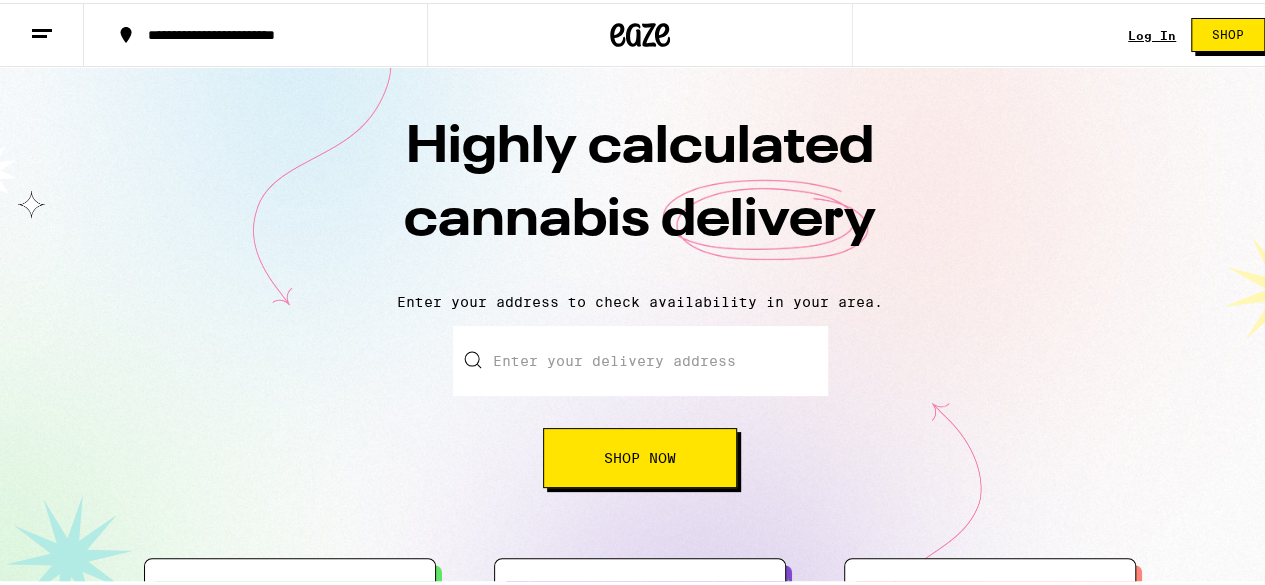 click on "Log In" at bounding box center [1152, 32] 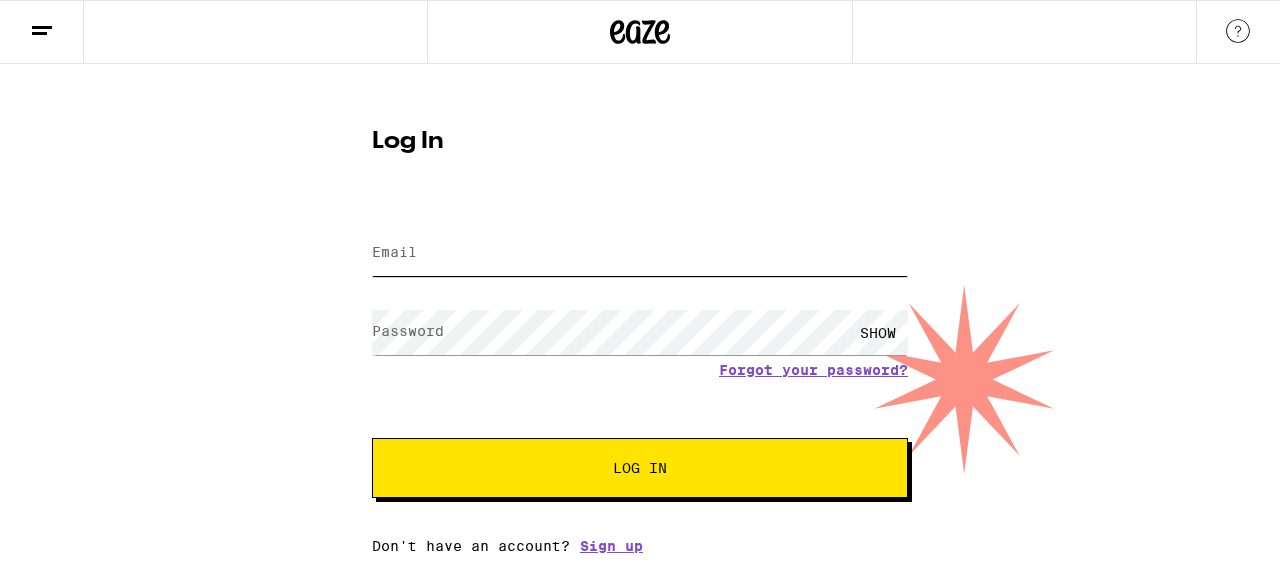 type on "[EMAIL]" 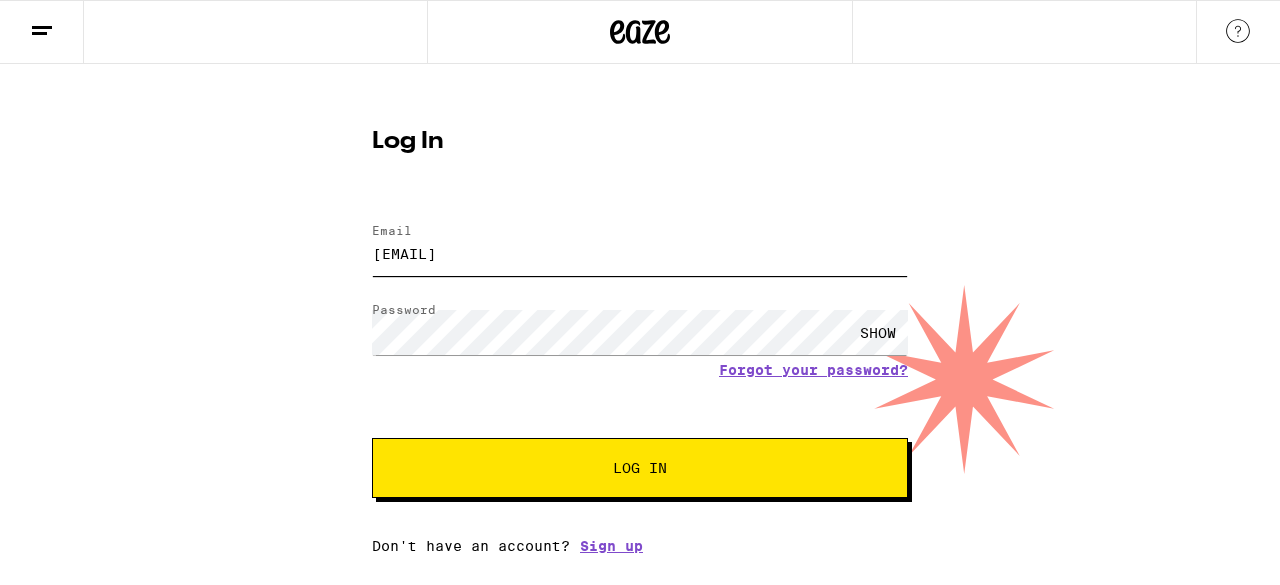 click on "[EMAIL]" at bounding box center [640, 253] 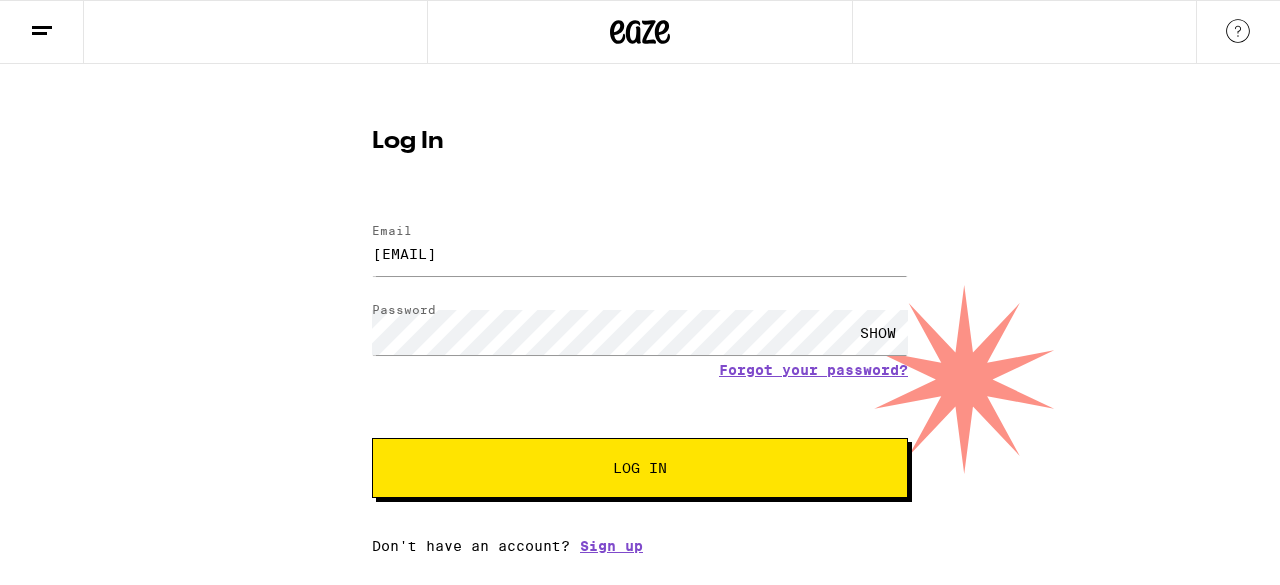 click on "Log In" at bounding box center (640, 142) 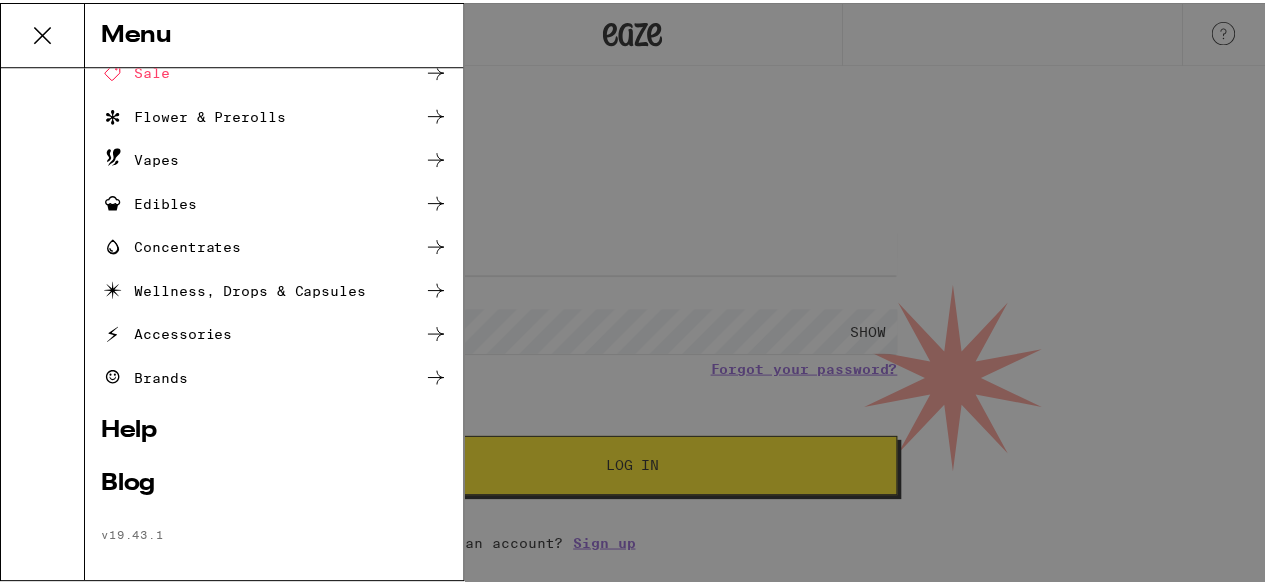 scroll, scrollTop: 198, scrollLeft: 0, axis: vertical 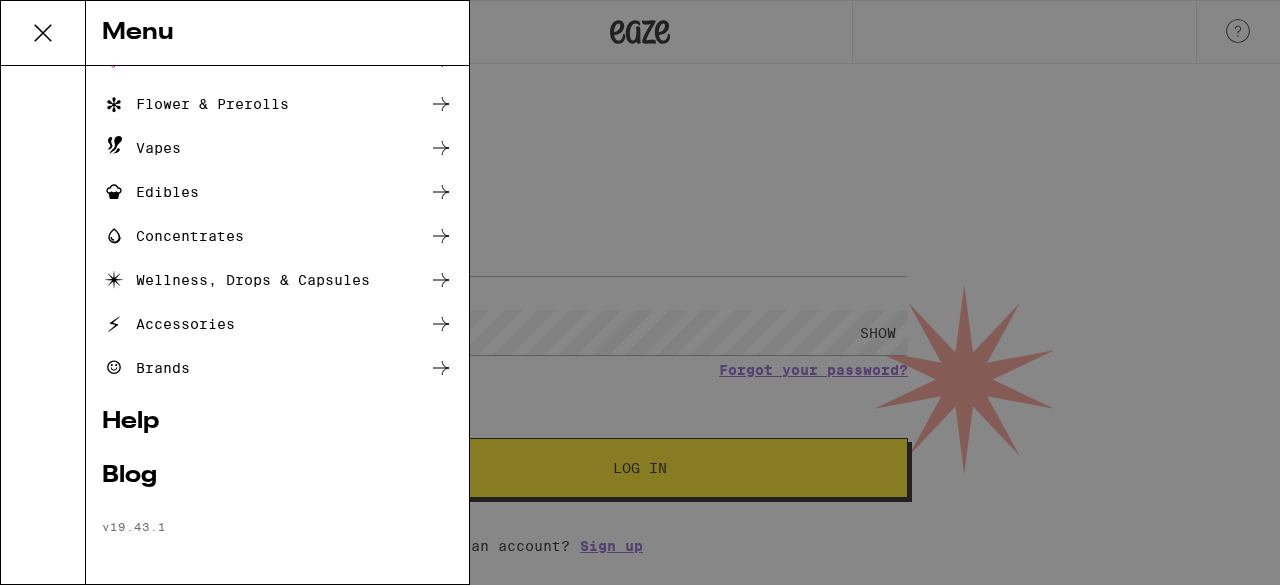 click on "Menu Log In Sign Up Shop Sale Flower & Prerolls Vapes Edibles Concentrates Wellness, Drops & Capsules Accessories Brands Help Blog v  19.43.1" at bounding box center (640, 292) 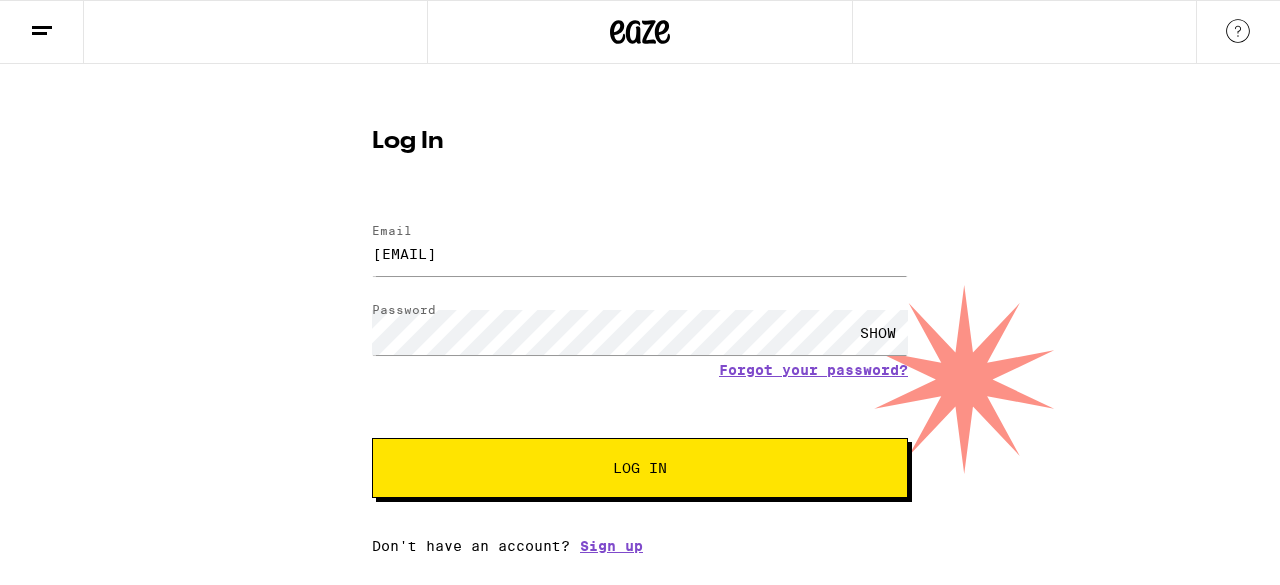 click on "Log In" at bounding box center [640, 468] 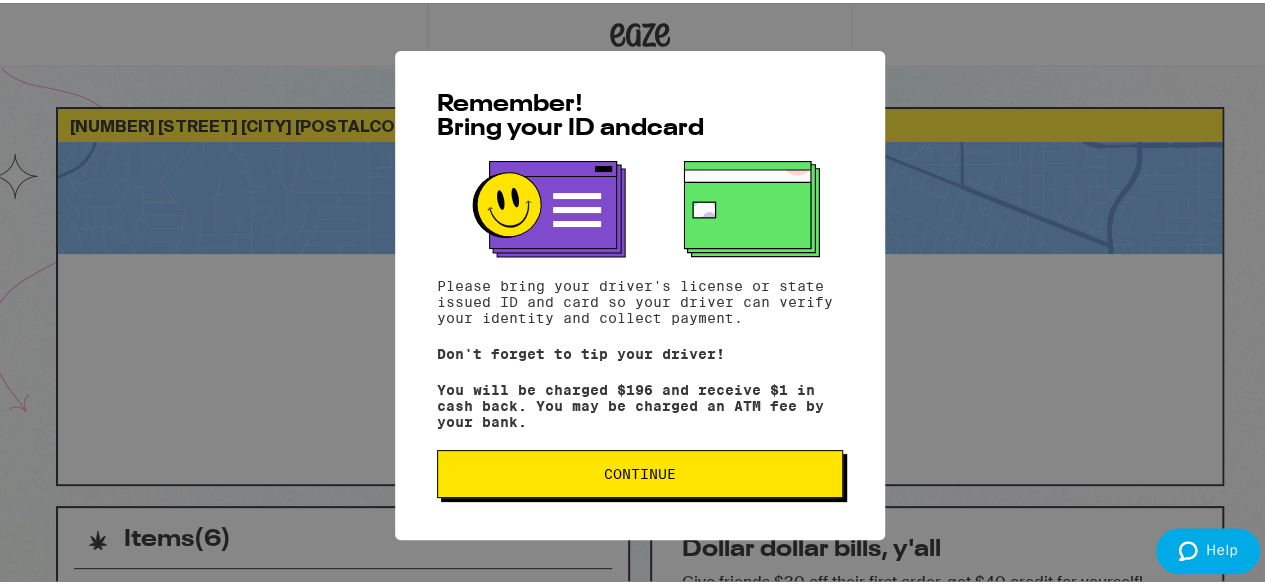 click on "Remember! Bring your ID and  card Please bring your driver's license or state issued ID and card so your driver can verify your identity and collect payment. Don't forget to tip your driver! You will be charged $196 and receive $1 in cash back. You may be charged an ATM fee by your bank. Continue" at bounding box center [640, 292] 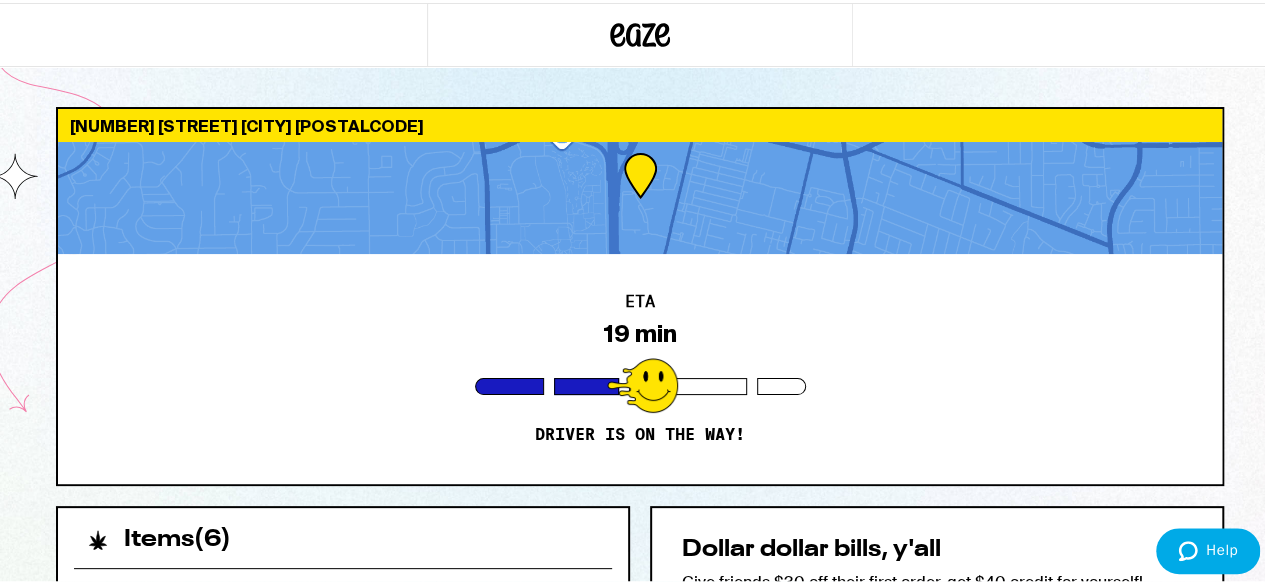click 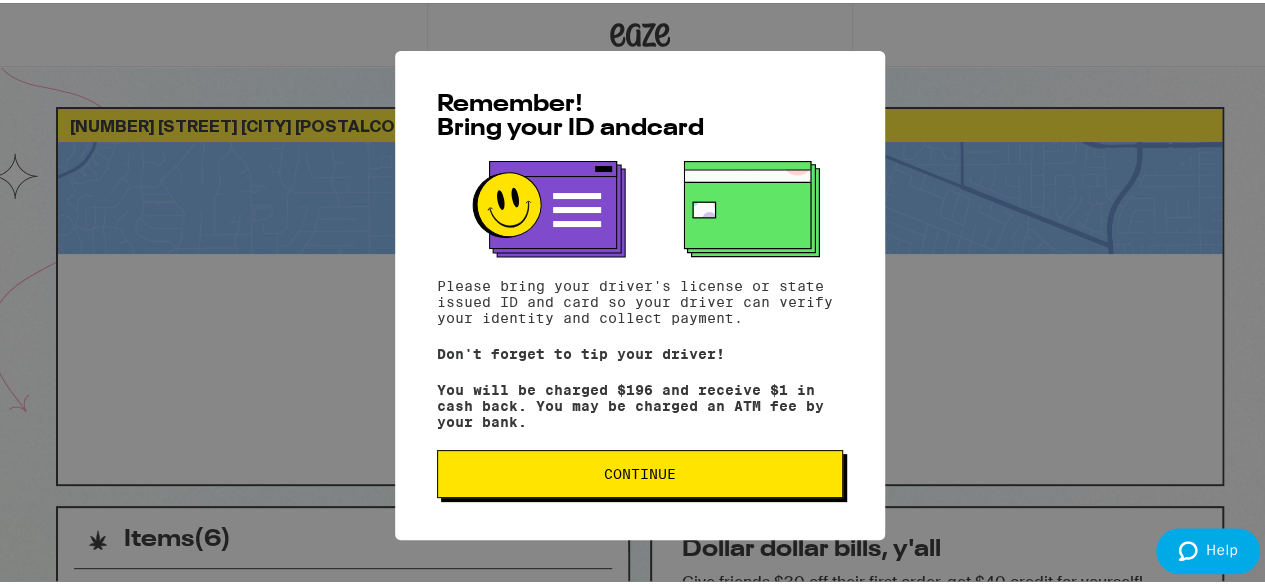 drag, startPoint x: 514, startPoint y: 162, endPoint x: 454, endPoint y: 121, distance: 72.67049 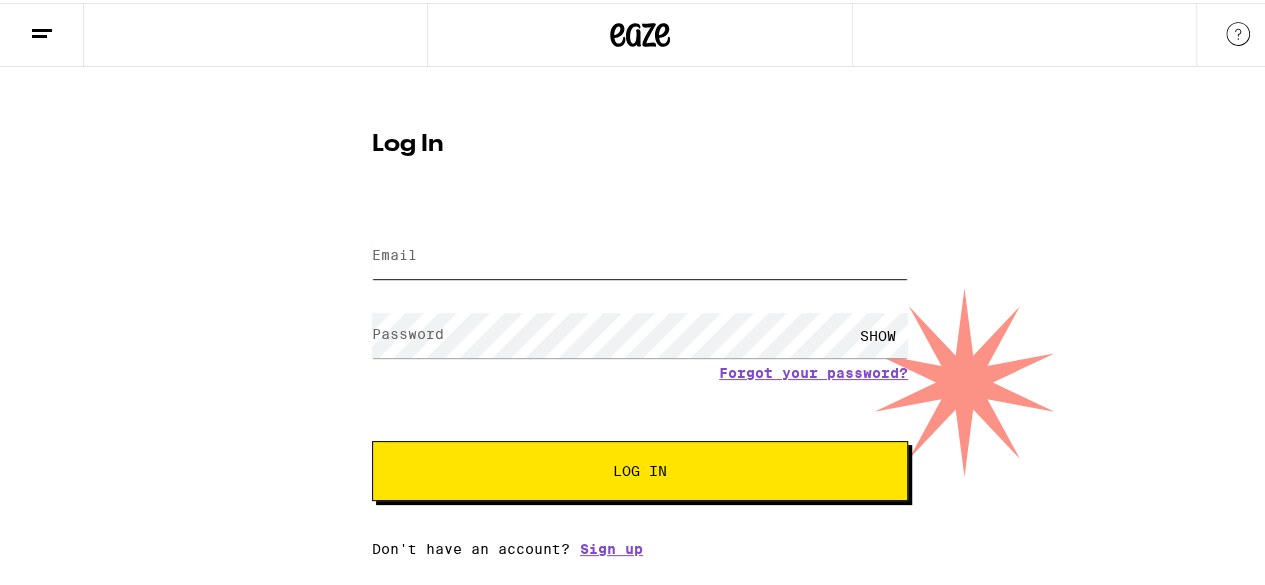 type on "[EMAIL]" 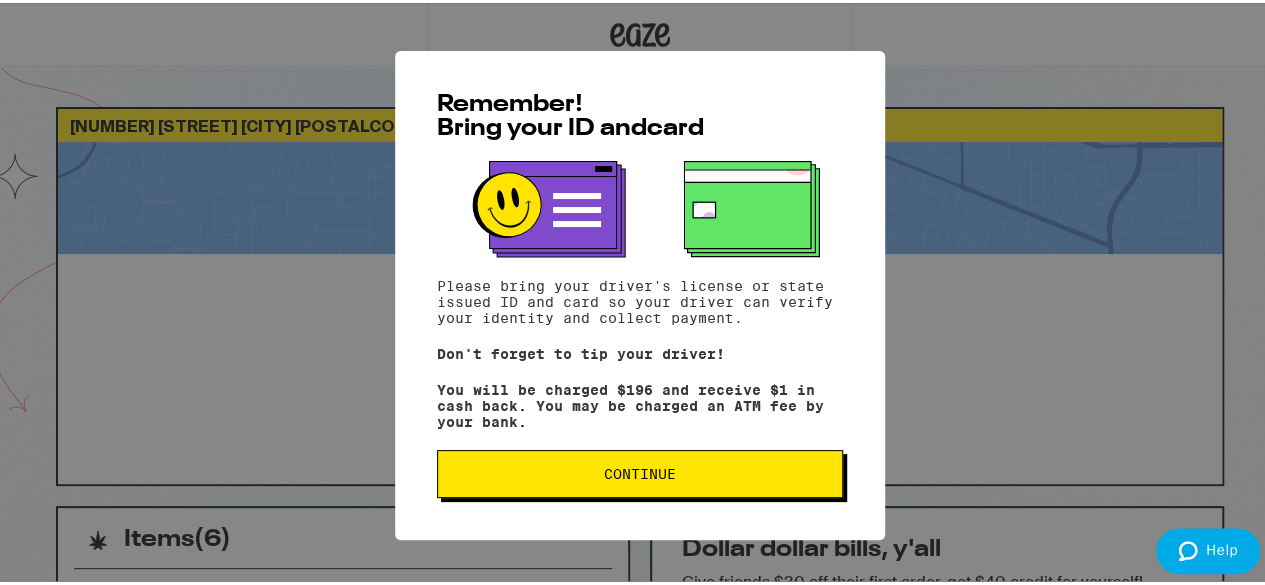click on "Continue" at bounding box center [640, 471] 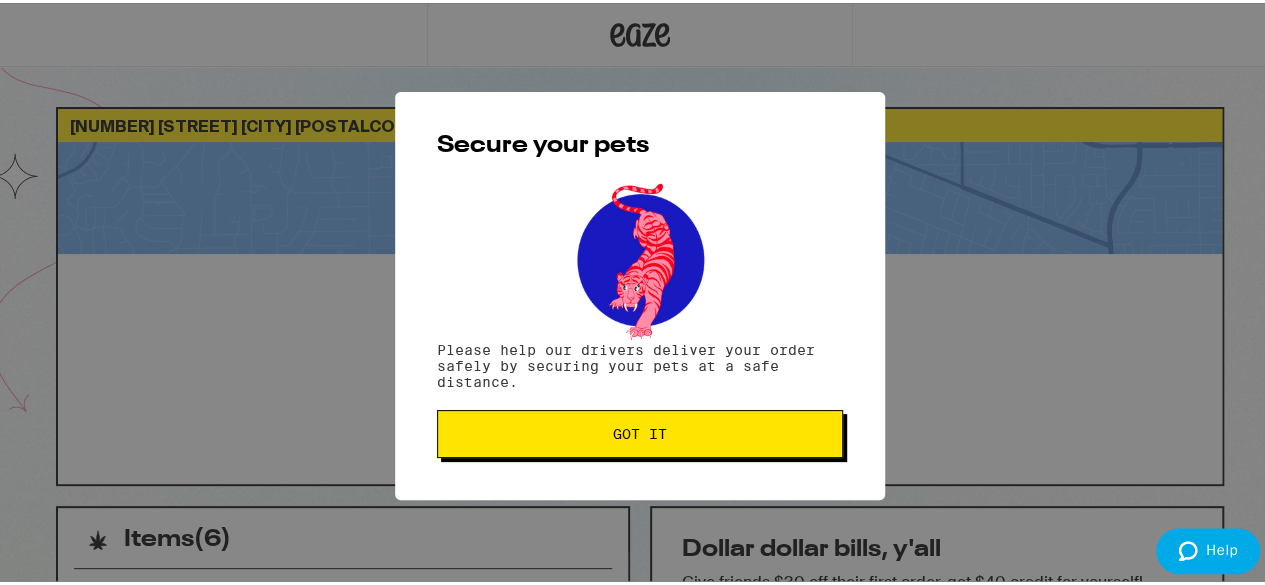 click on "Got it" at bounding box center [640, 431] 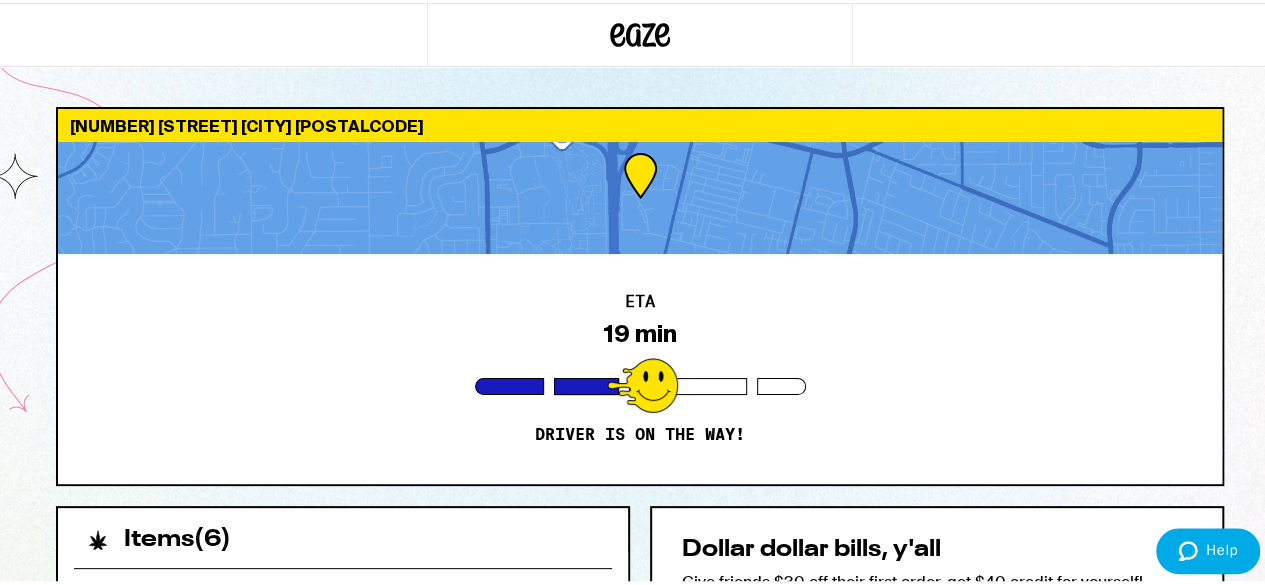 click 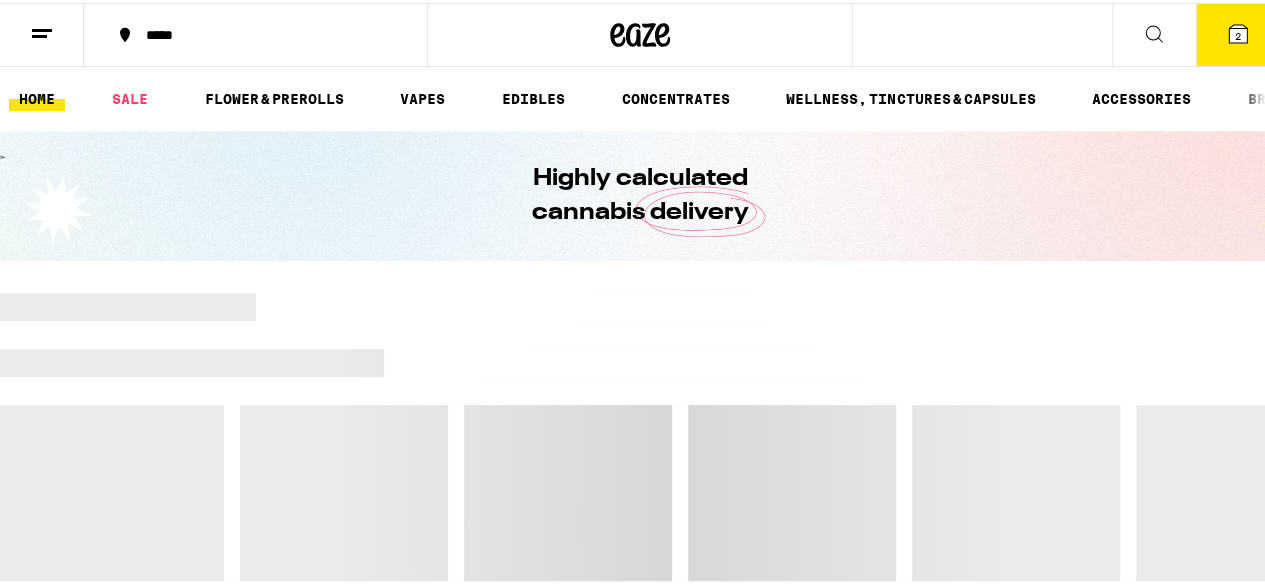 click 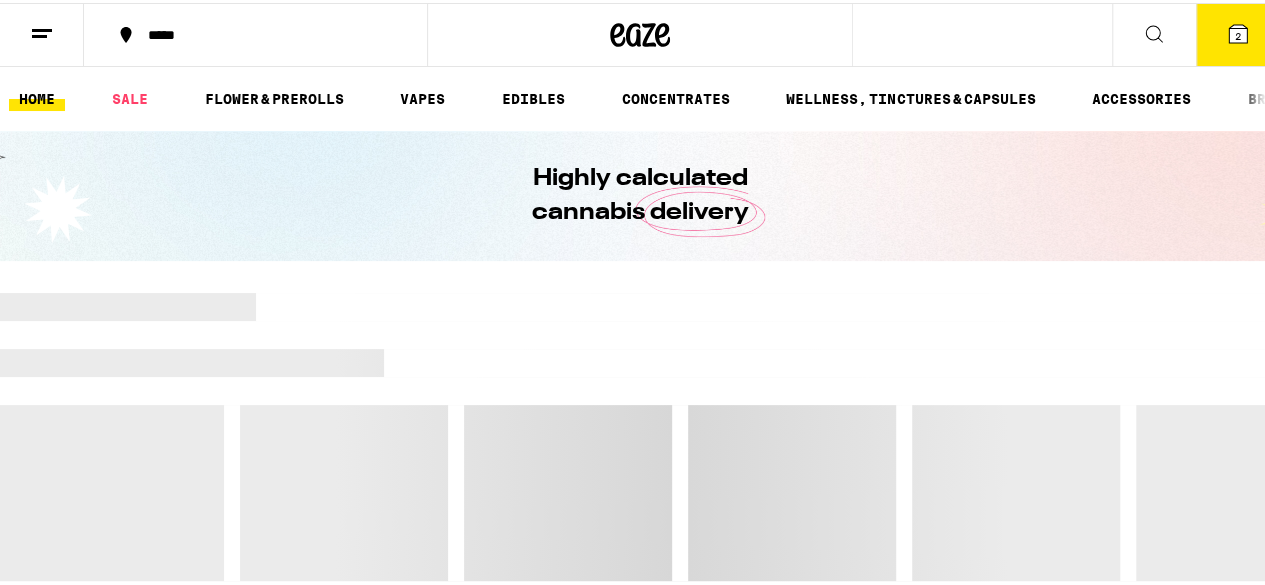 click 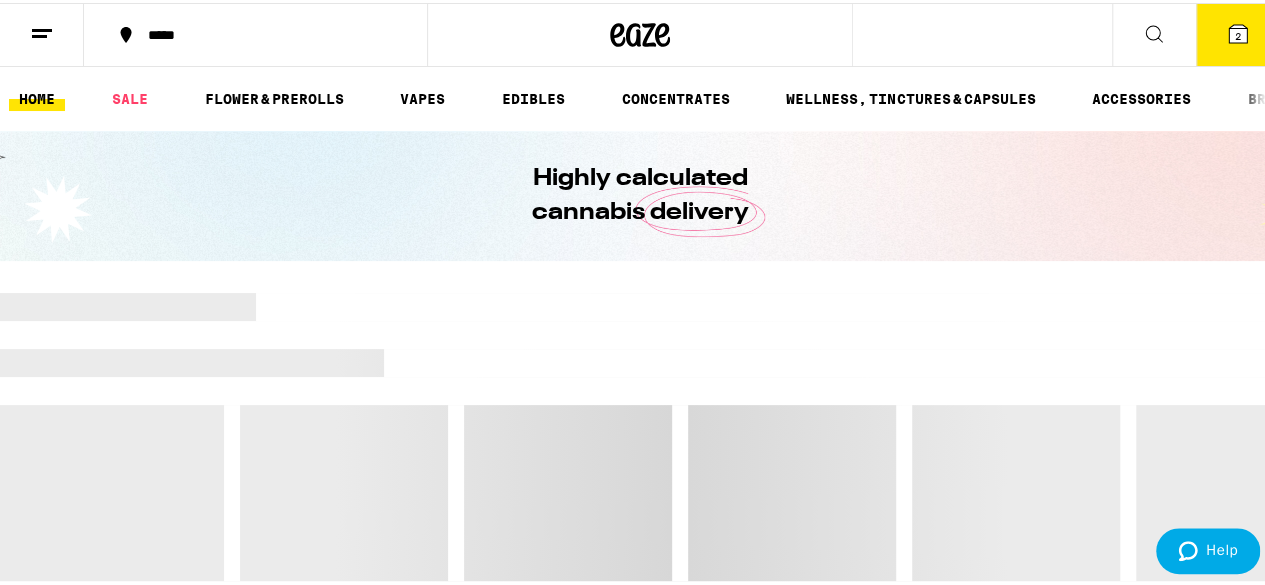 click 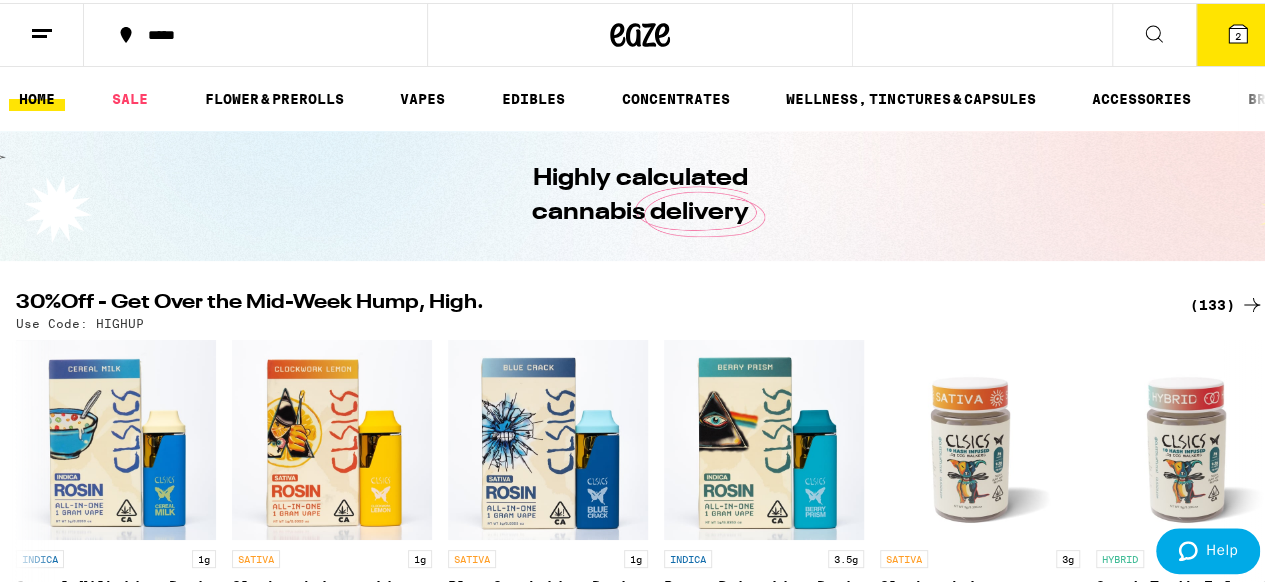 click 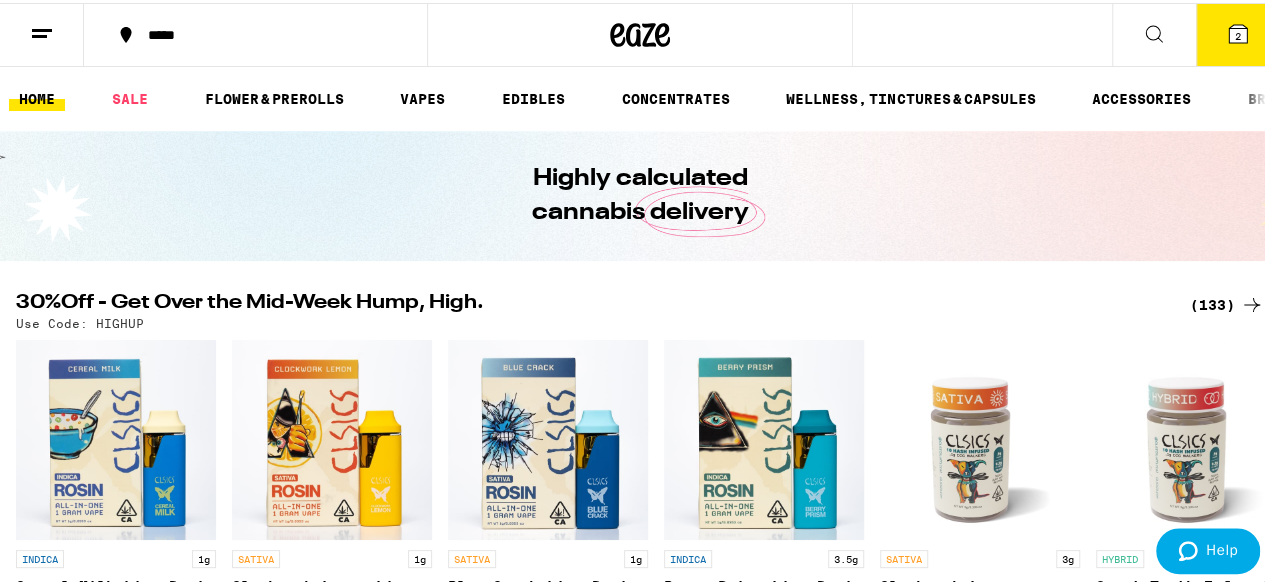 click 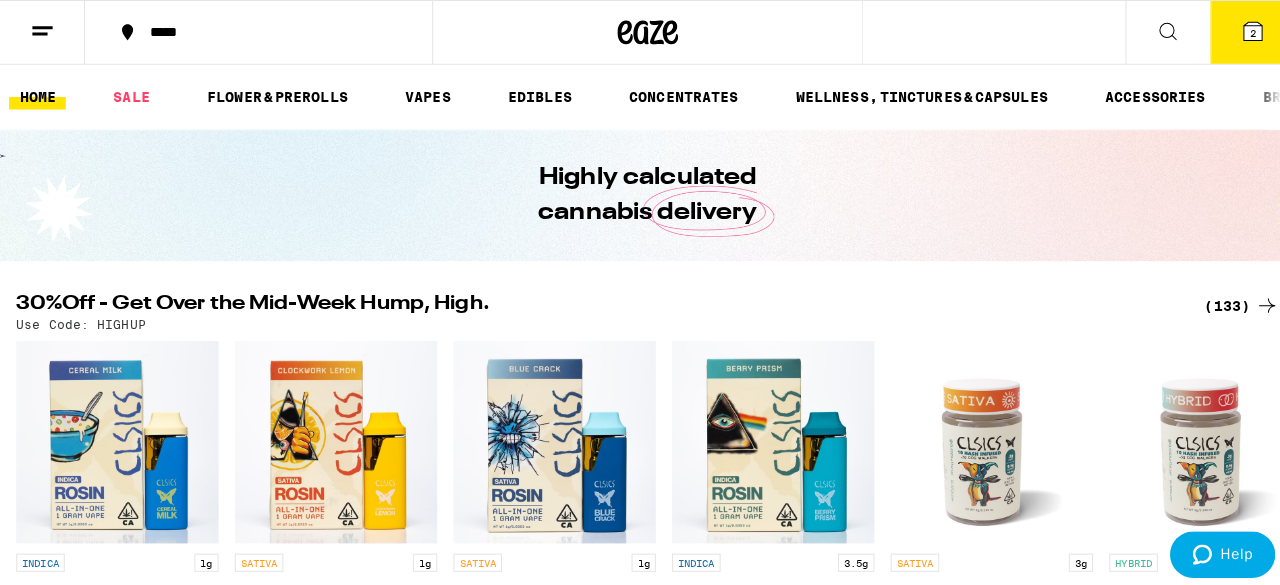 scroll, scrollTop: 0, scrollLeft: 0, axis: both 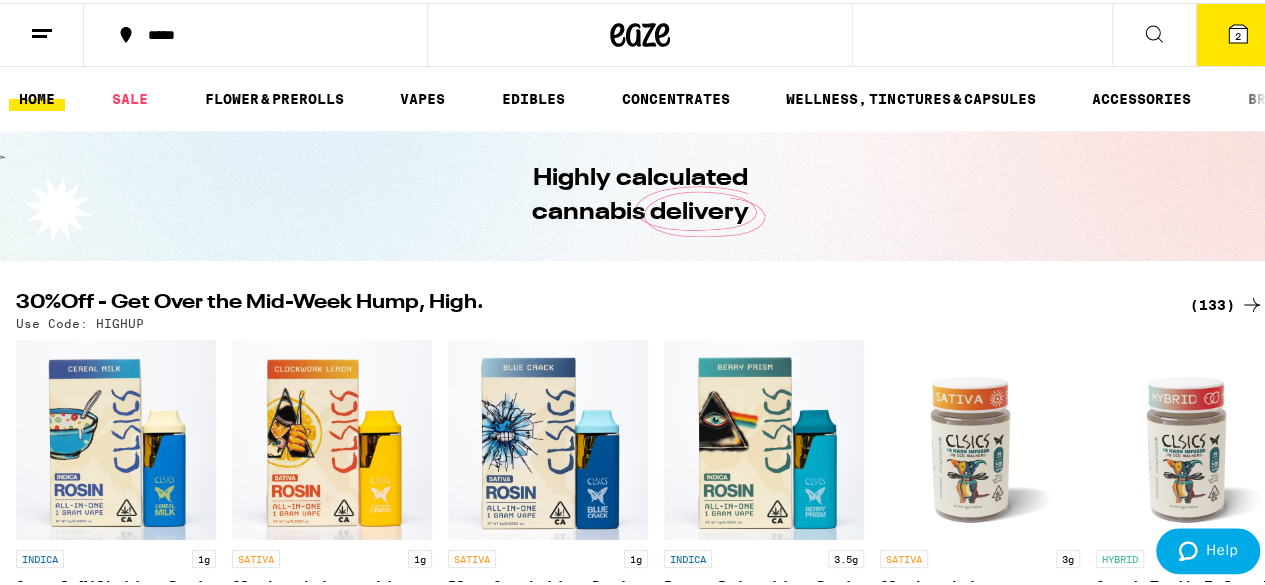 click 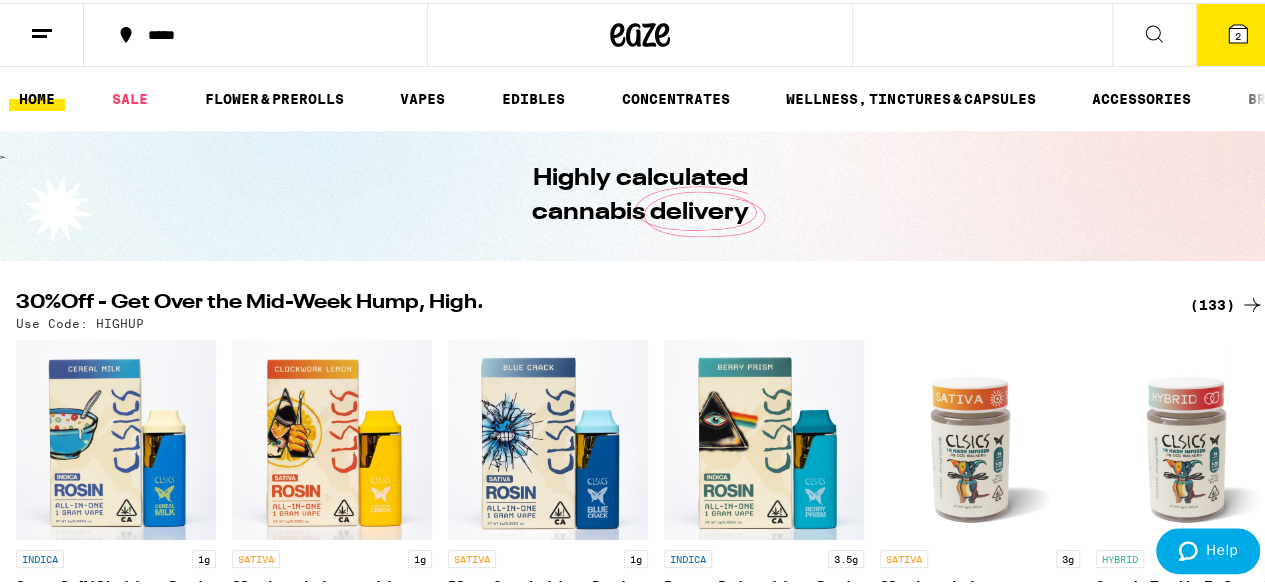 click 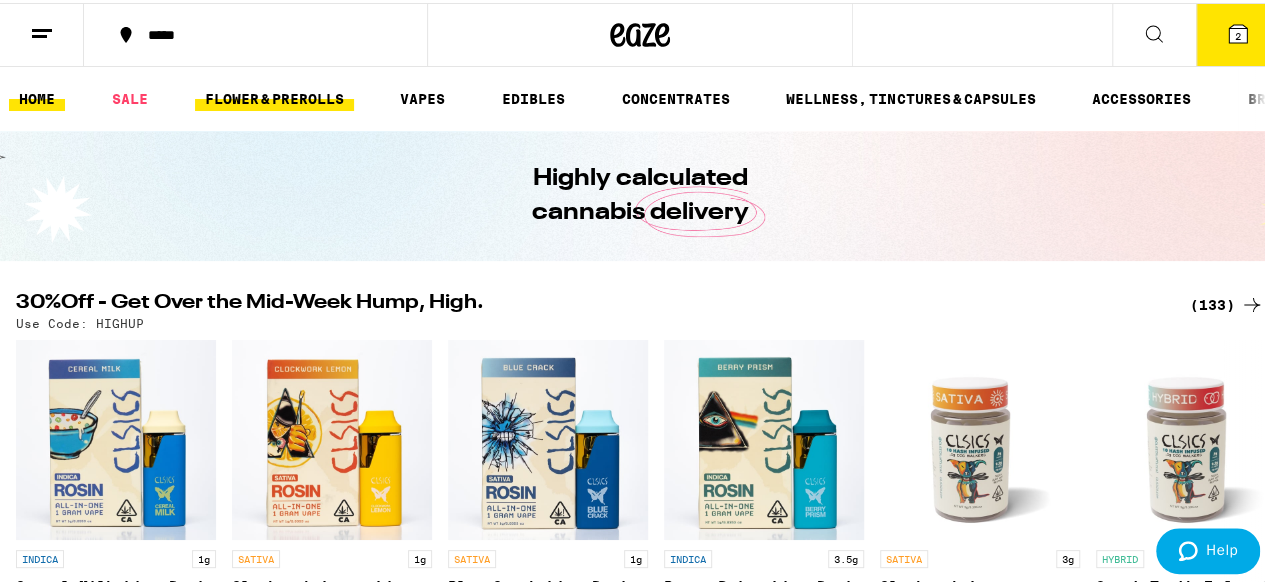 click on "FLOWER & PREROLLS" at bounding box center [274, 96] 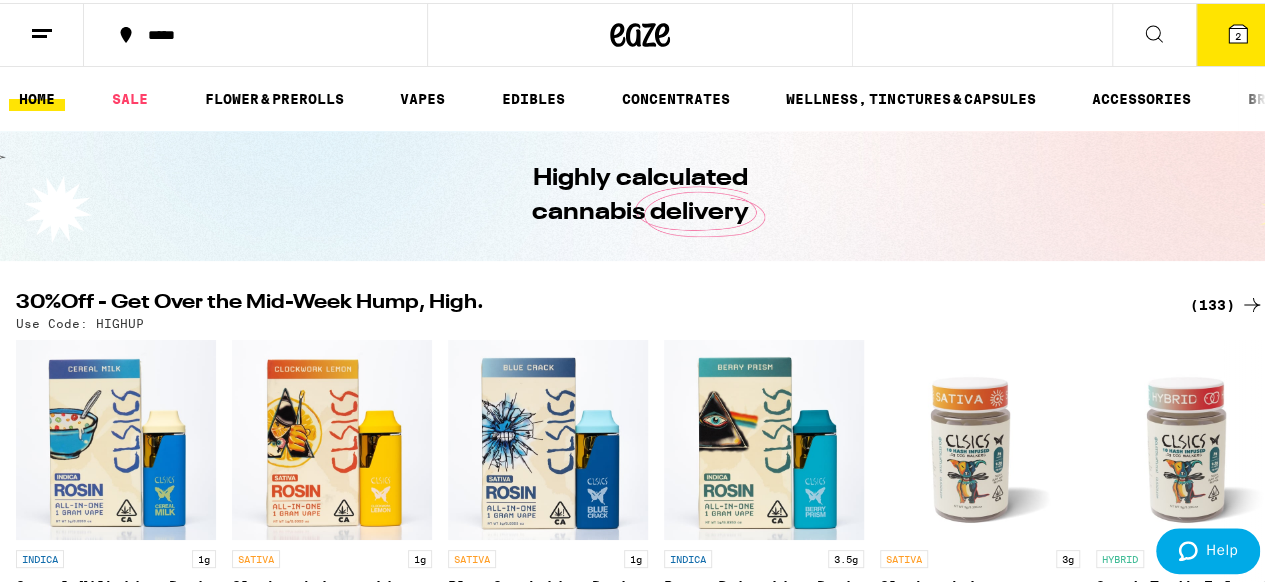 drag, startPoint x: 344, startPoint y: 99, endPoint x: 184, endPoint y: 43, distance: 169.51697 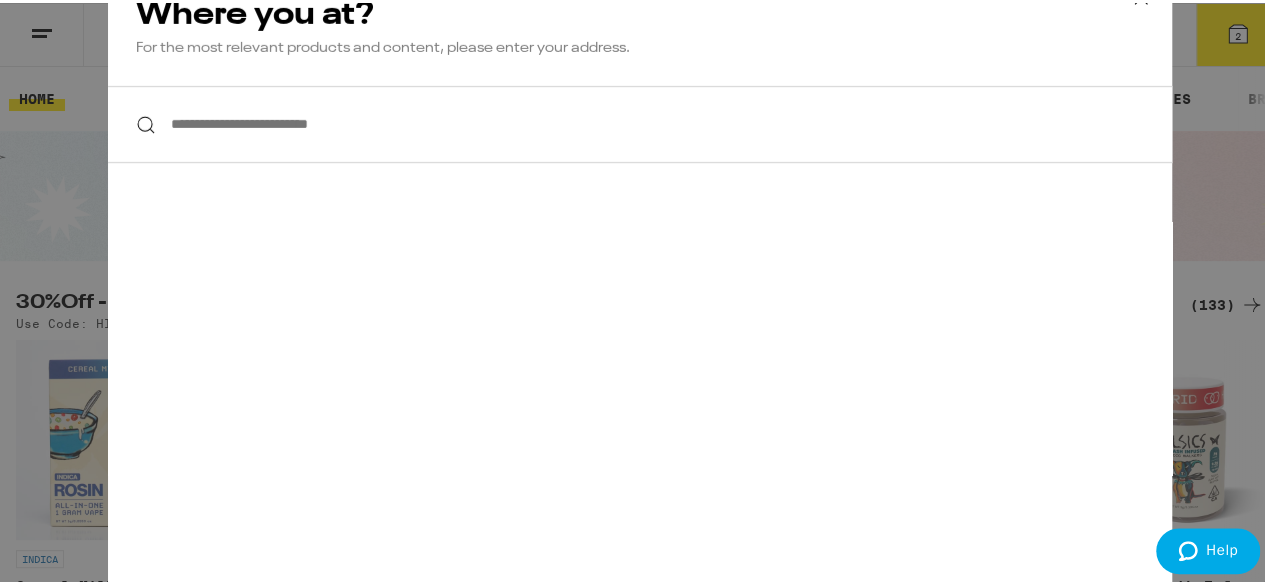 click on "**********" at bounding box center (640, 292) 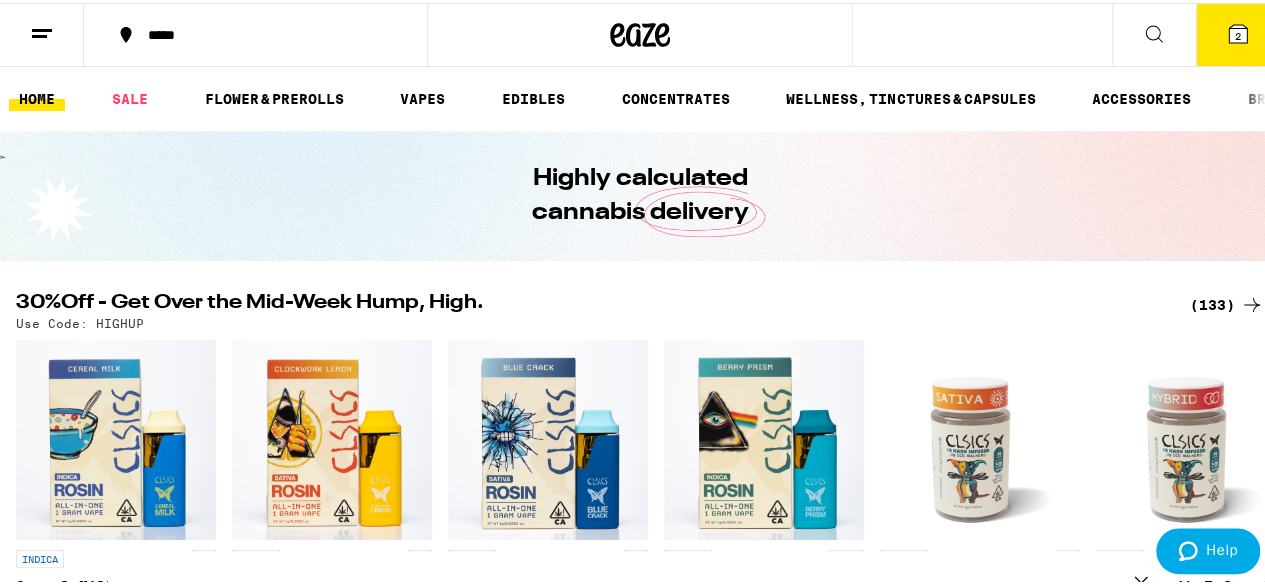 click on "**********" at bounding box center [640, 292] 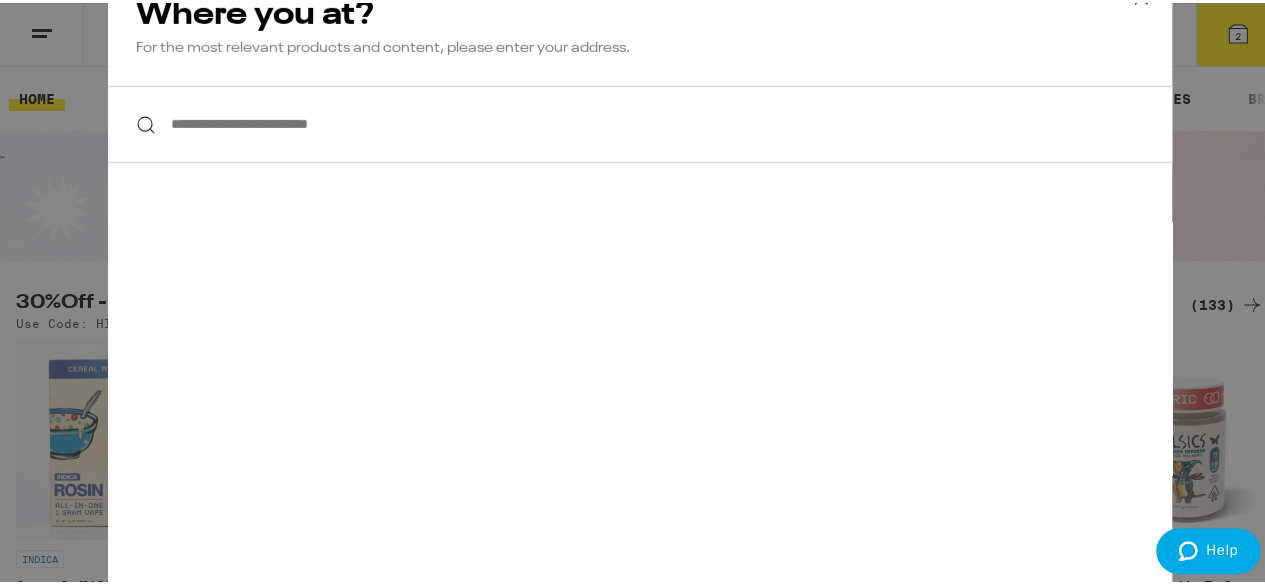 click on "**********" at bounding box center (640, 292) 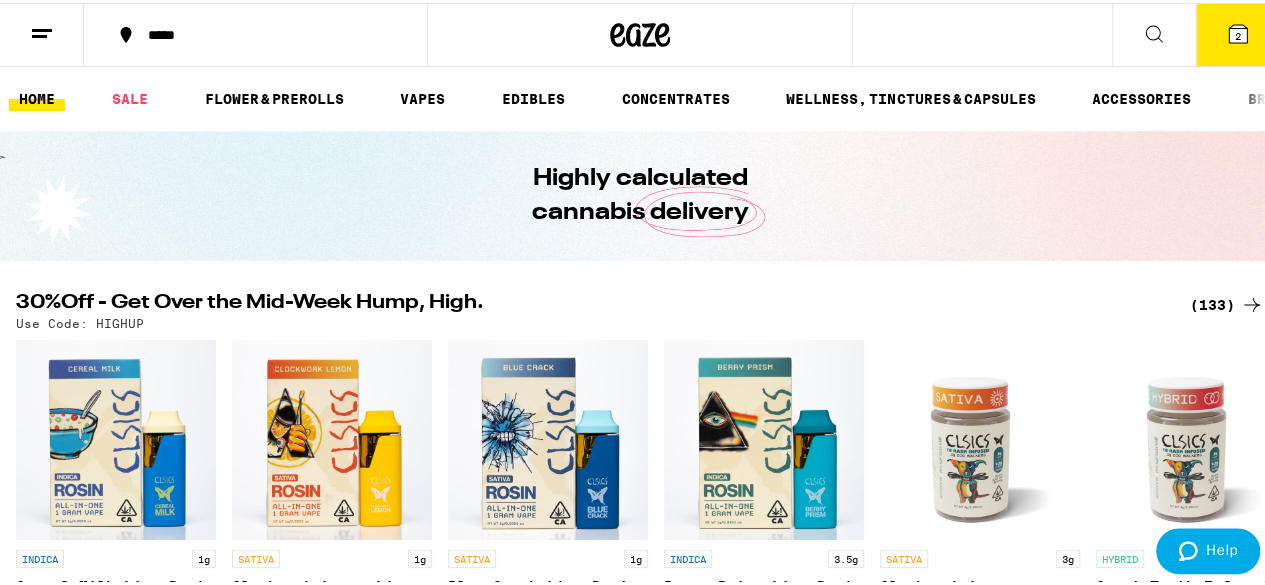 click on "*****" at bounding box center [255, 32] 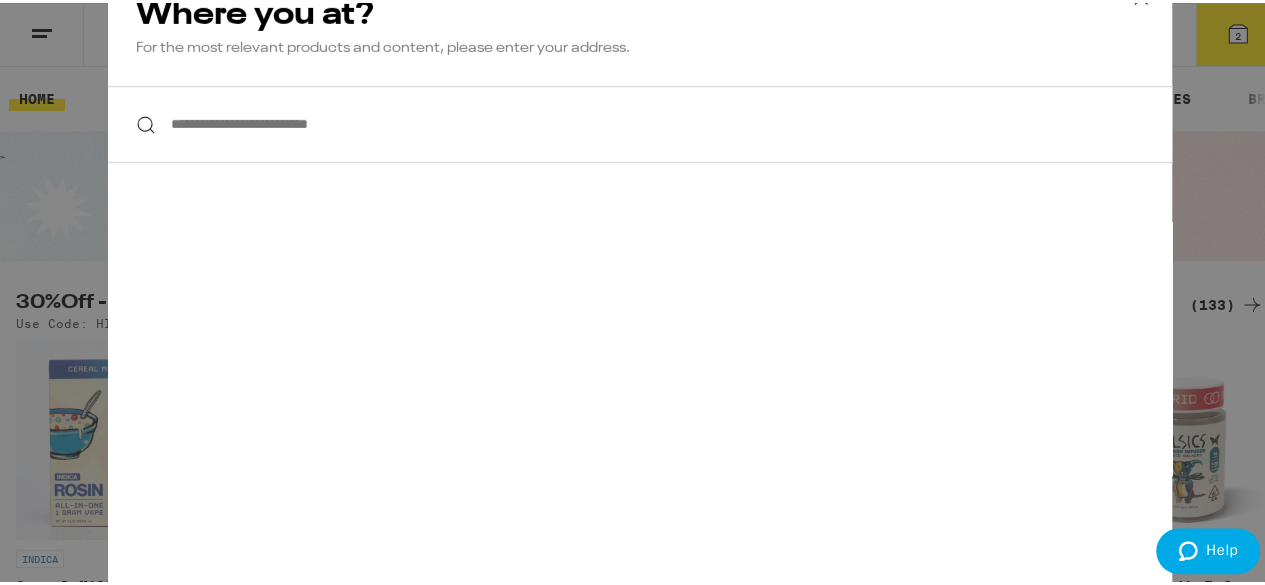 click on "**********" at bounding box center [640, 292] 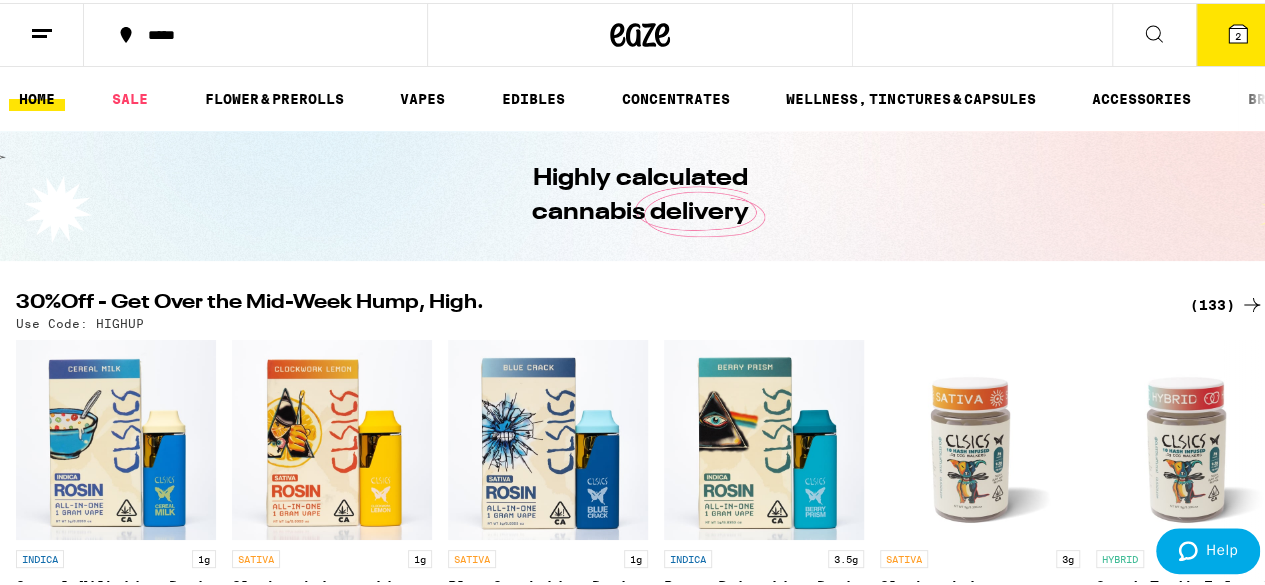 drag, startPoint x: 184, startPoint y: 43, endPoint x: 27, endPoint y: 41, distance: 157.01274 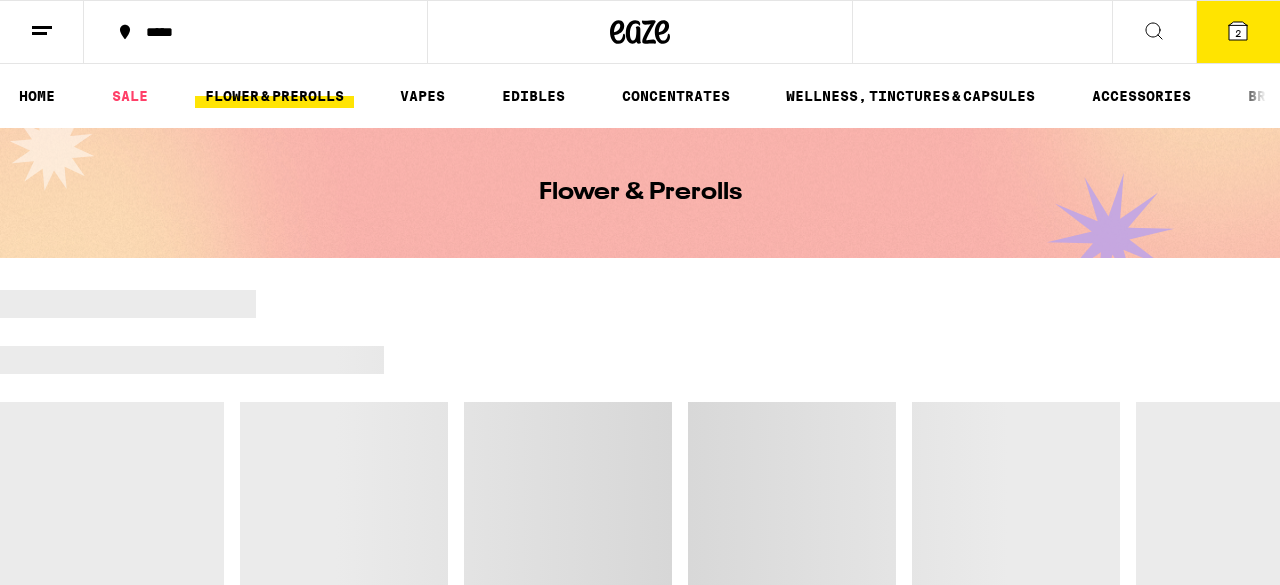 click at bounding box center (-1237, 33) 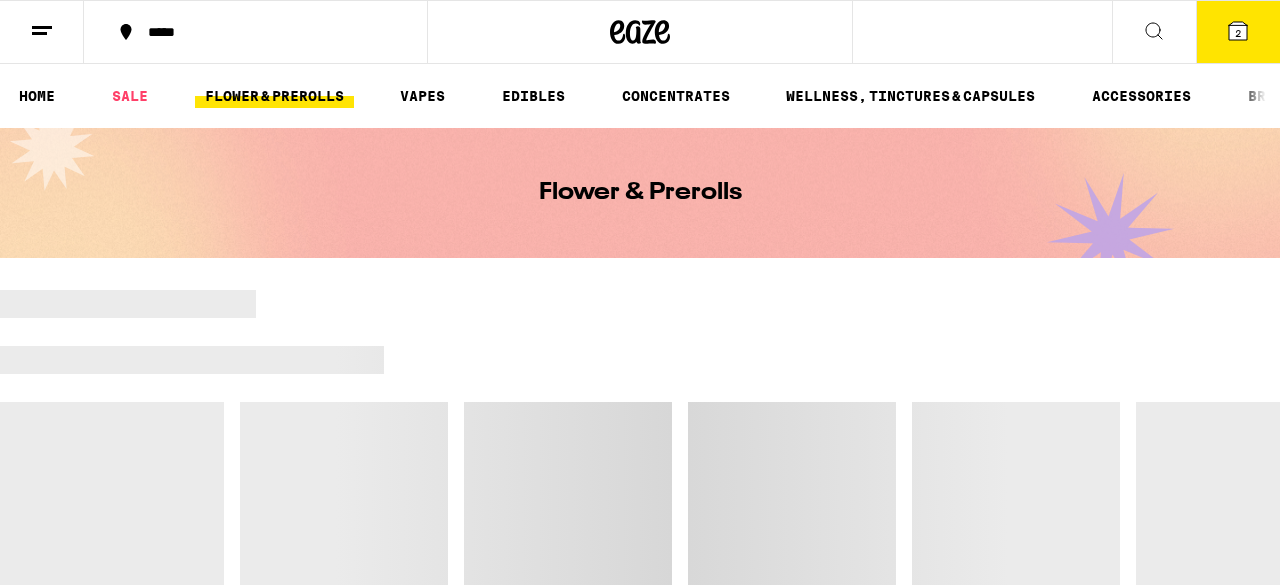 click on "Menu Shop Buy It Again Sale Flower & Prerolls Vapes Edibles Concentrates Wellness, Drops & Capsules Accessories Brands Earn $ 40 Help Account Logout Blog v  19.43.1" at bounding box center [640, 292] 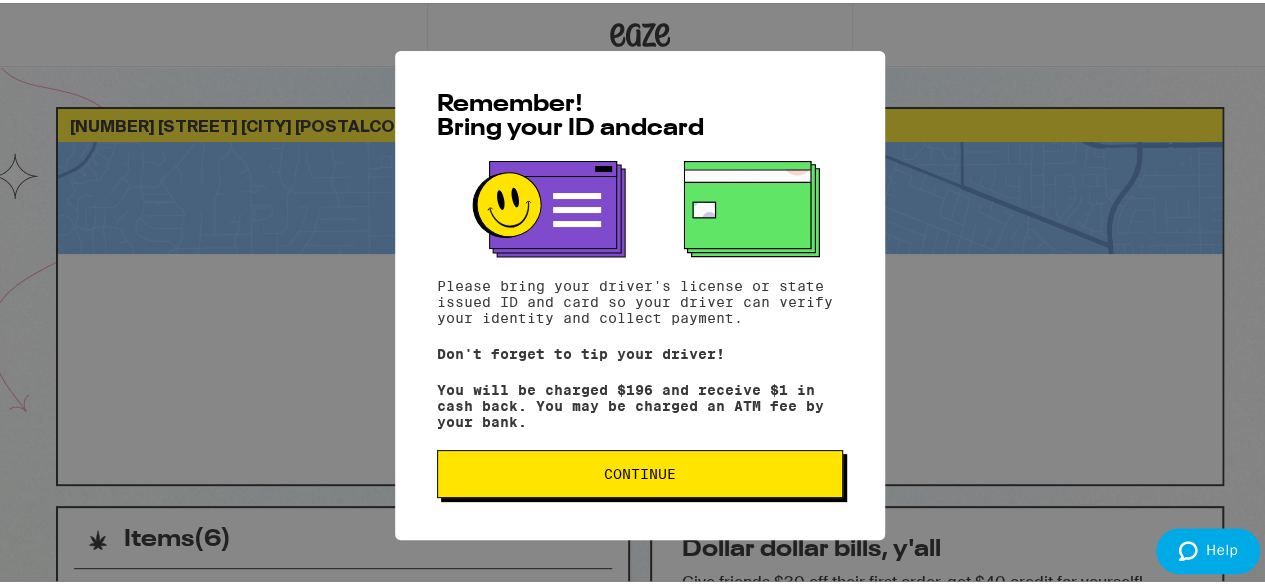 click on "Remember! Bring your ID and  card Please bring your driver's license or state issued ID and card so your driver can verify your identity and collect payment. Don't forget to tip your driver! You will be charged $196 and receive $1 in cash back. You may be charged an ATM fee by your bank. Continue" at bounding box center [640, 292] 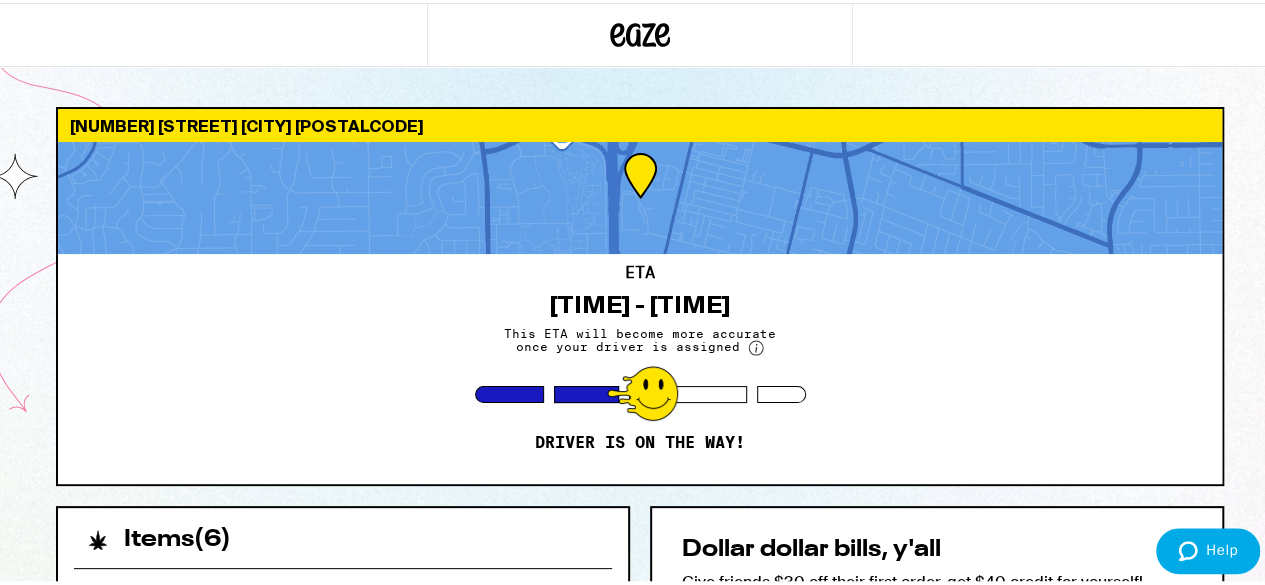click on "Remember! Bring your ID and  card Please bring your driver's license or state issued ID and card so your driver can verify your identity and collect payment. Don't forget to tip your driver! You will be charged $196 and receive $1 in cash back. You may be charged an ATM fee by your bank. Continue" at bounding box center [640, 292] 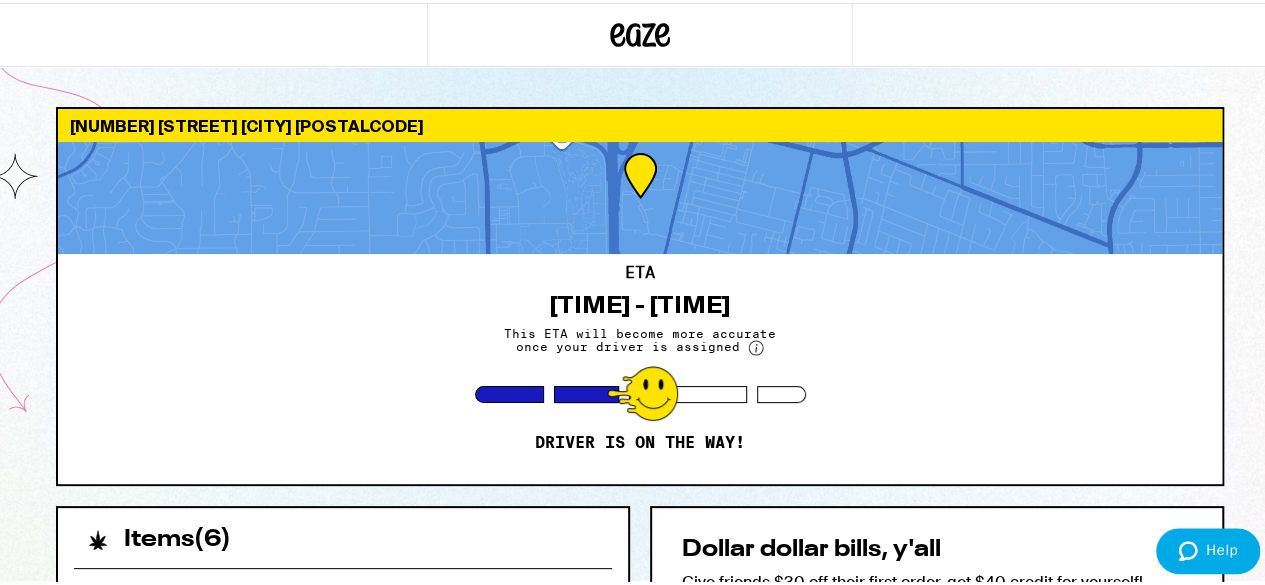 click at bounding box center [213, 32] 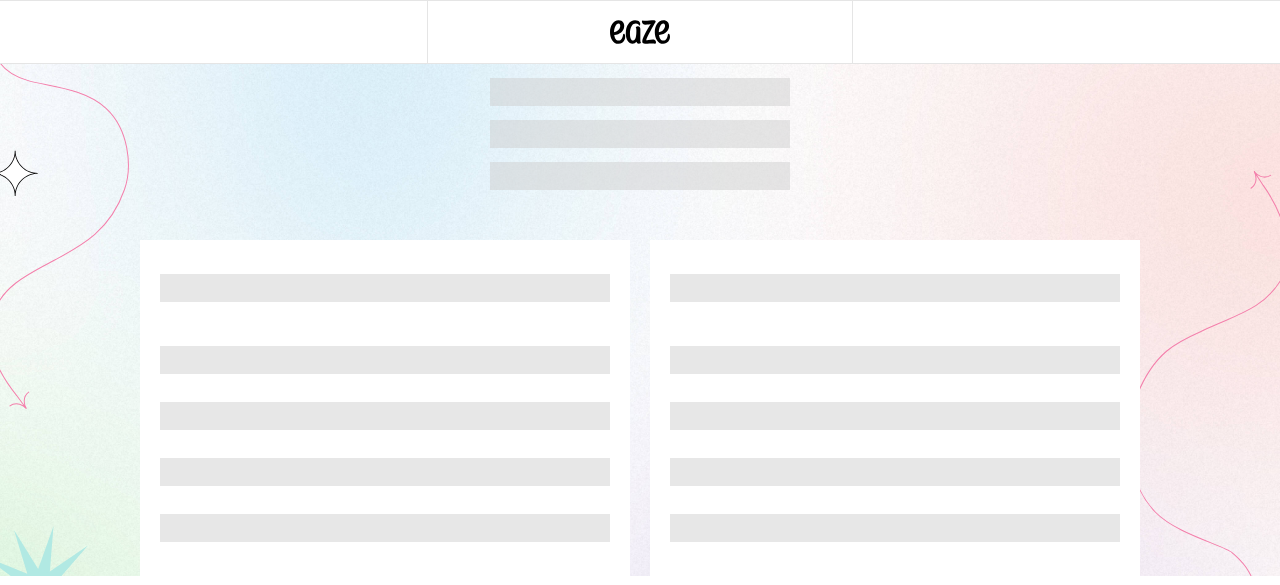 click at bounding box center (213, 32) 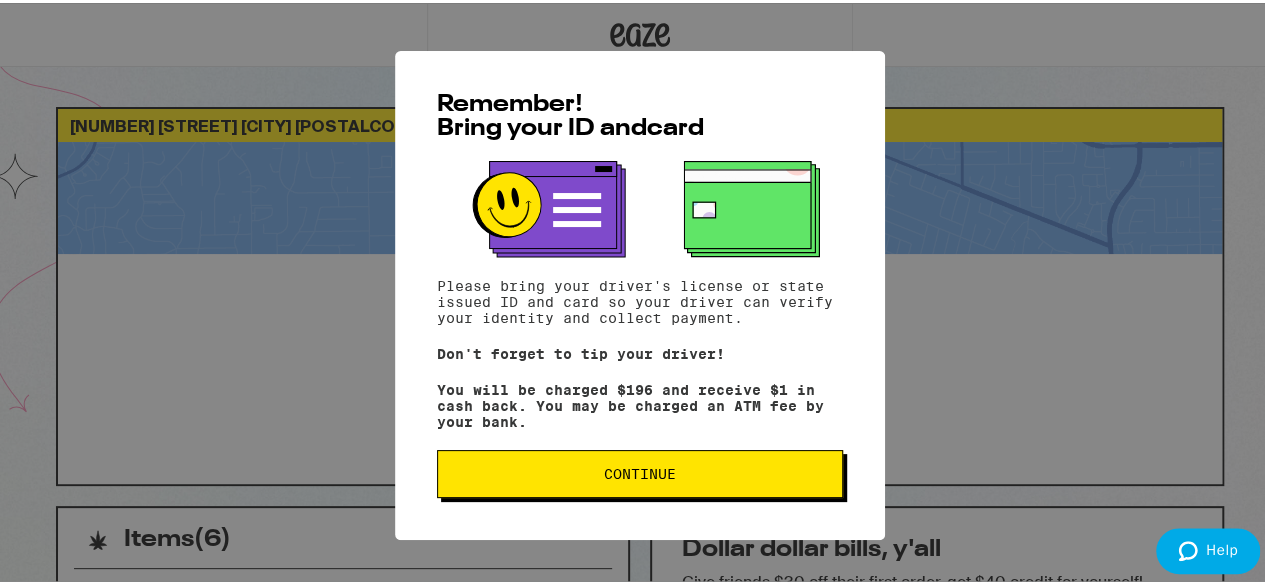 click on "Remember! Bring your ID and  card Please bring your driver's license or state issued ID and card so your driver can verify your identity and collect payment. Don't forget to tip your driver! You will be charged $196 and receive $1 in cash back. You may be charged an ATM fee by your bank. Continue" at bounding box center (640, 292) 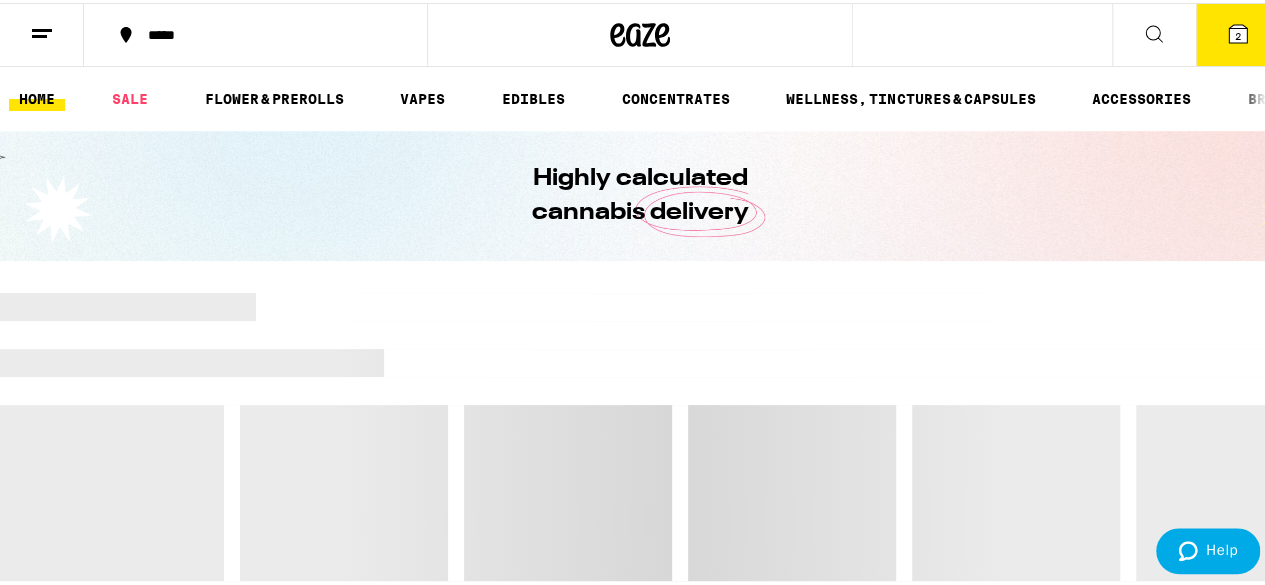 click at bounding box center (42, 32) 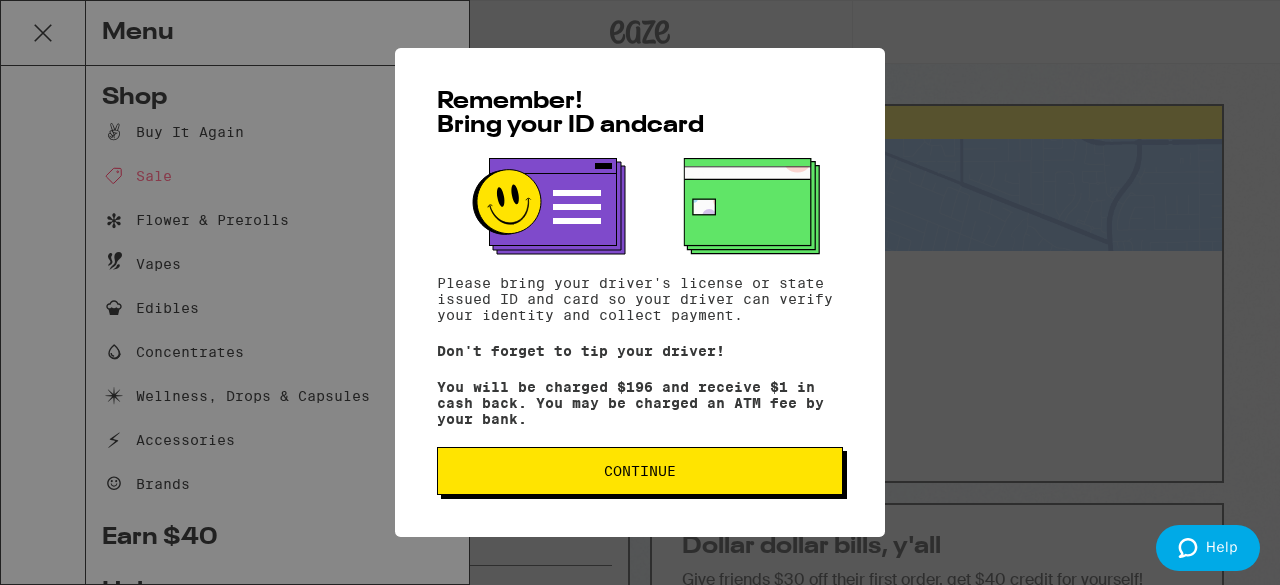 click on "Remember! Bring your ID and  card Please bring your driver's license or state issued ID and card so your driver can verify your identity and collect payment. Don't forget to tip your driver! You will be charged $196 and receive $1 in cash back. You may be charged an ATM fee by your bank. Continue" at bounding box center [640, 292] 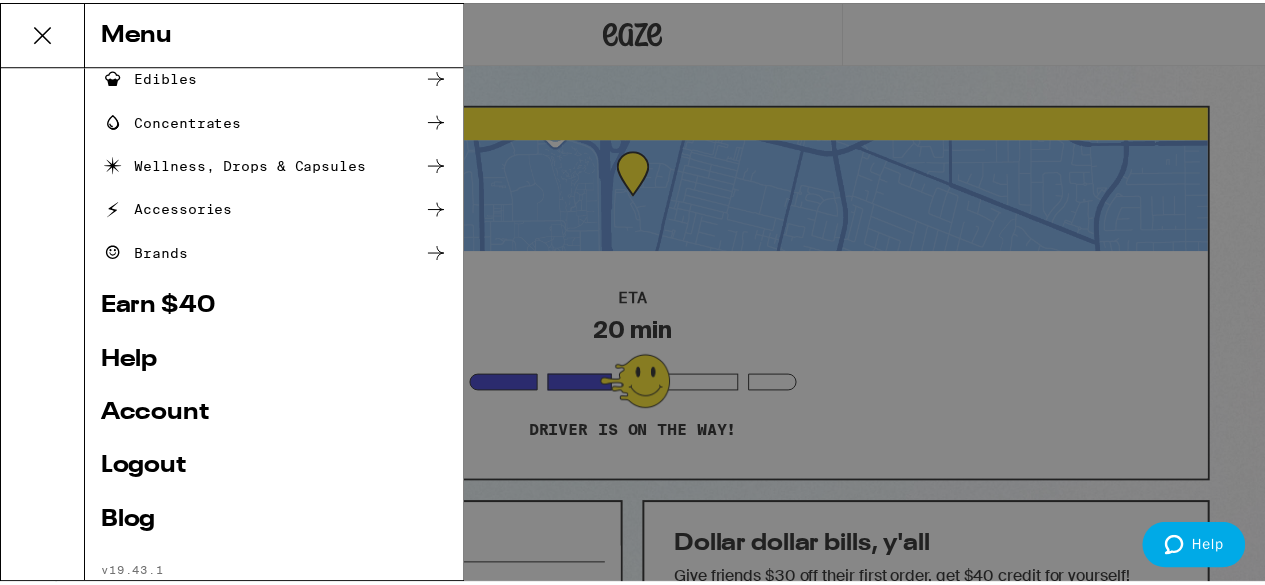 scroll, scrollTop: 279, scrollLeft: 0, axis: vertical 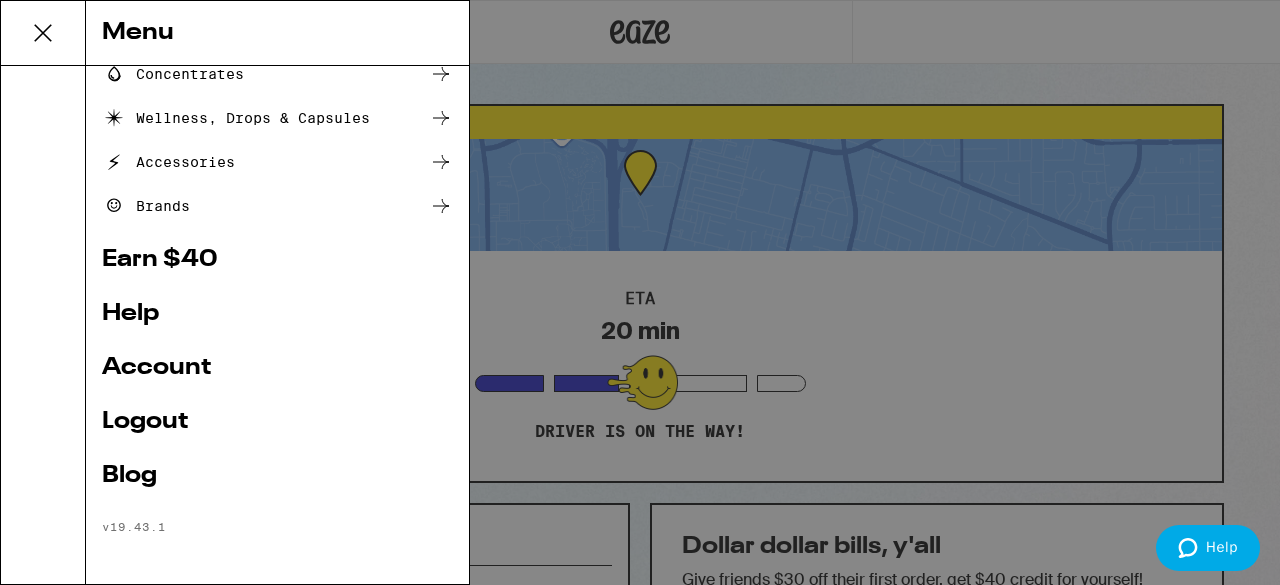 click on "Account" at bounding box center [277, 368] 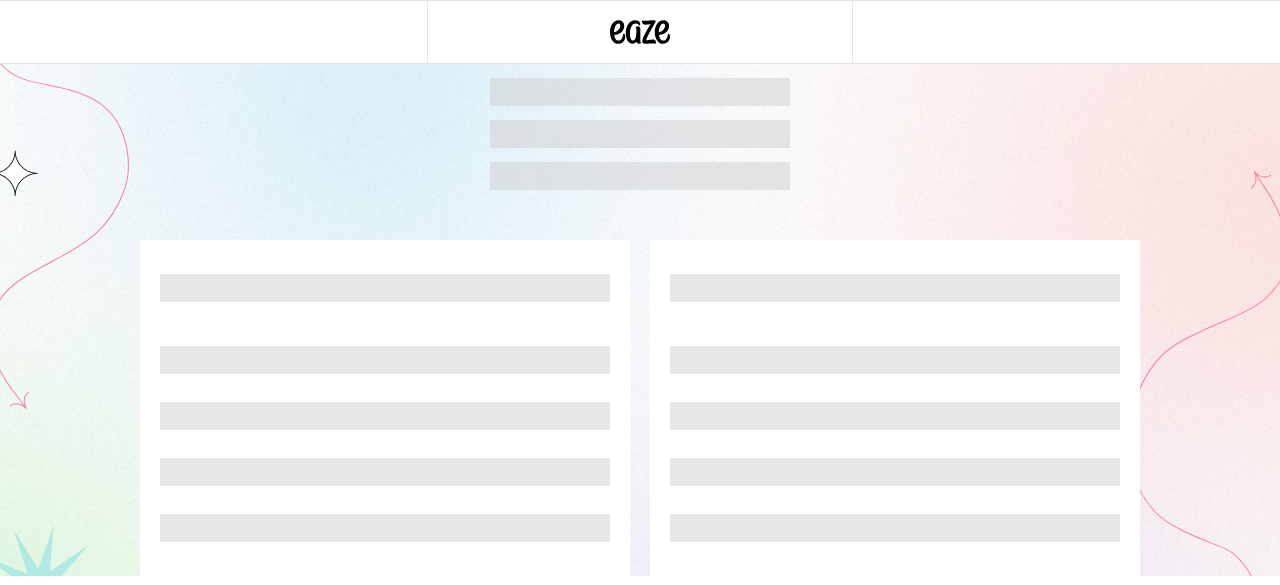 click at bounding box center [385, 408] 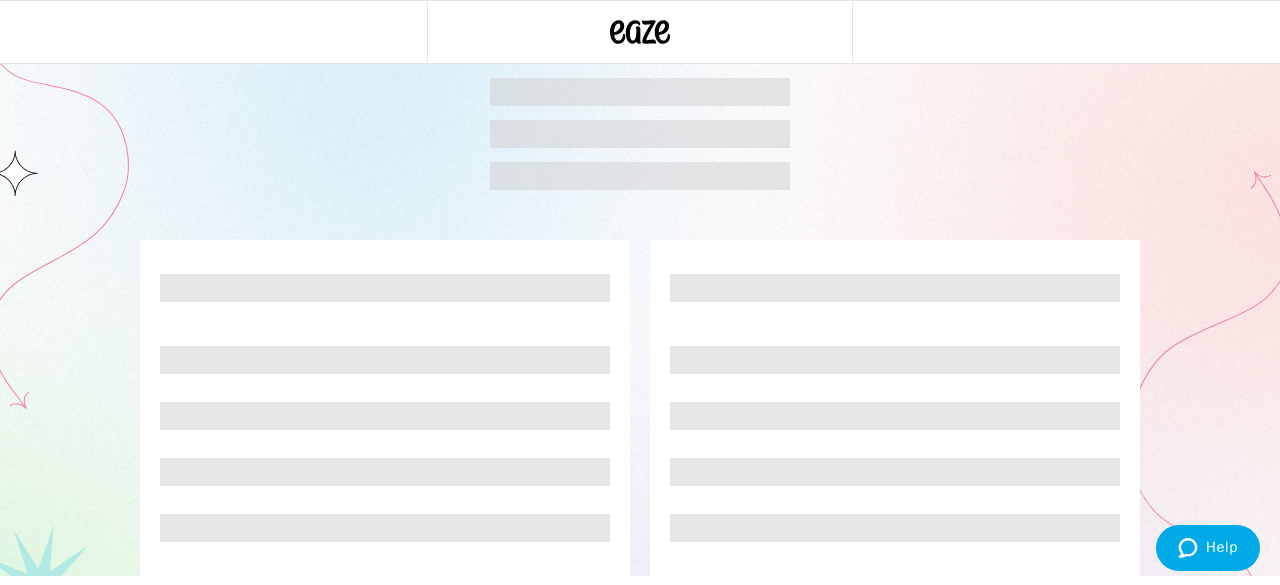 click at bounding box center (385, 408) 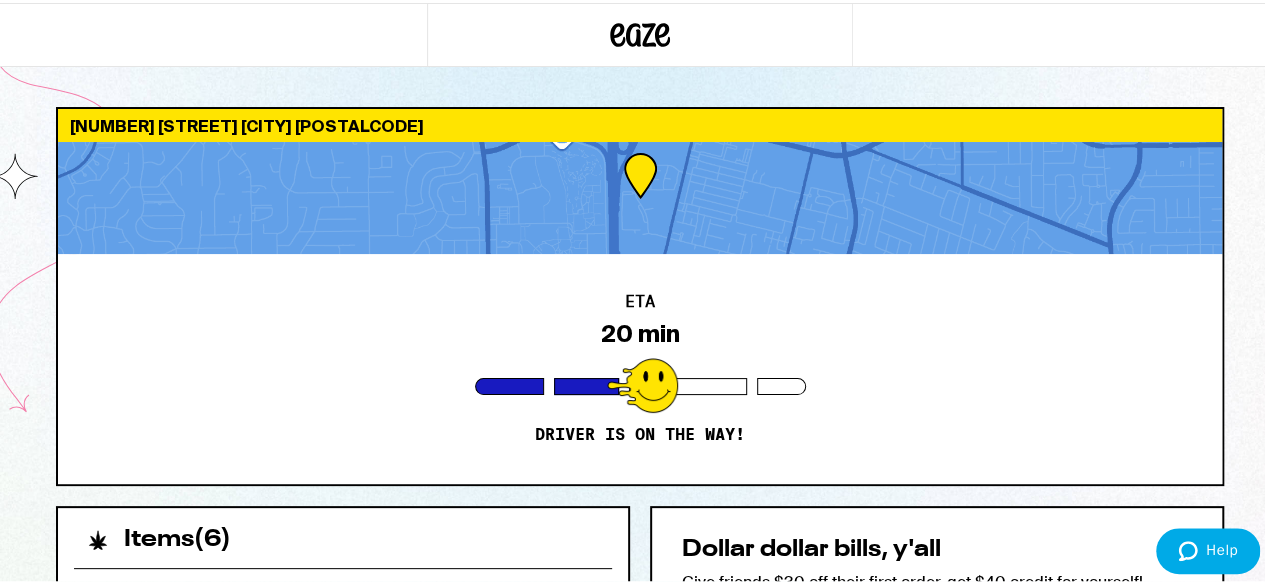 click on "Remember! Bring your ID and  card Please bring your driver's license or state issued ID and card so your driver can verify your identity and collect payment. Don't forget to tip your driver! You will be charged $196 and receive $1 in cash back. You may be charged an ATM fee by your bank. Continue" at bounding box center (640, 292) 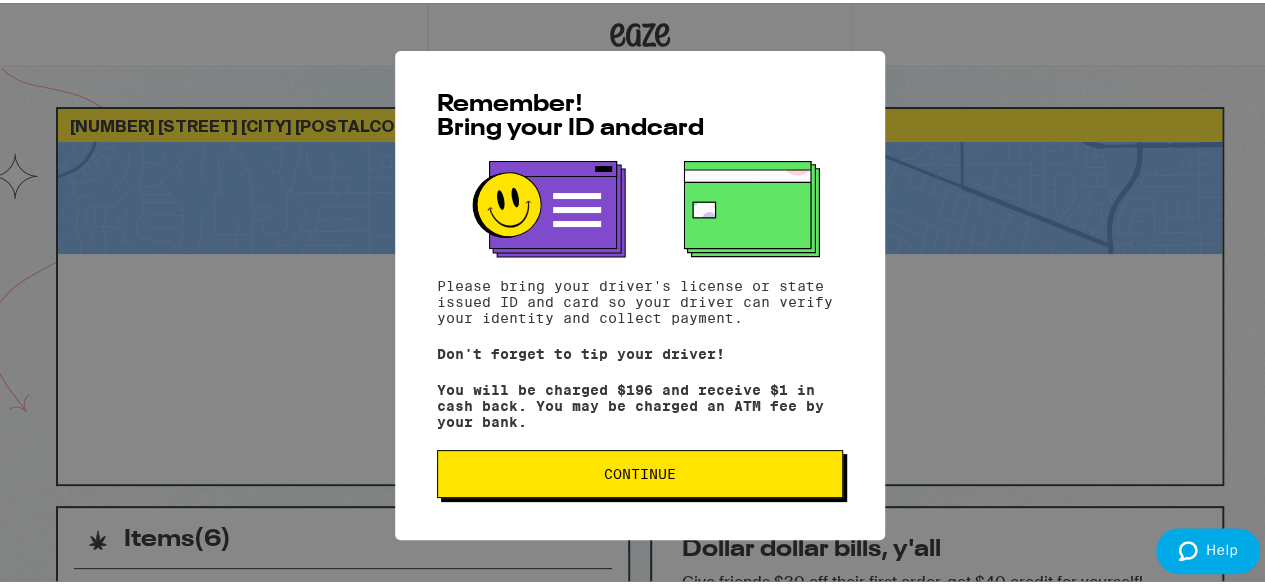 click on "Remember! Bring your ID and  card Please bring your driver's license or state issued ID and card so your driver can verify your identity and collect payment. Don't forget to tip your driver! You will be charged $196 and receive $1 in cash back. You may be charged an ATM fee by your bank. Continue" at bounding box center (640, 292) 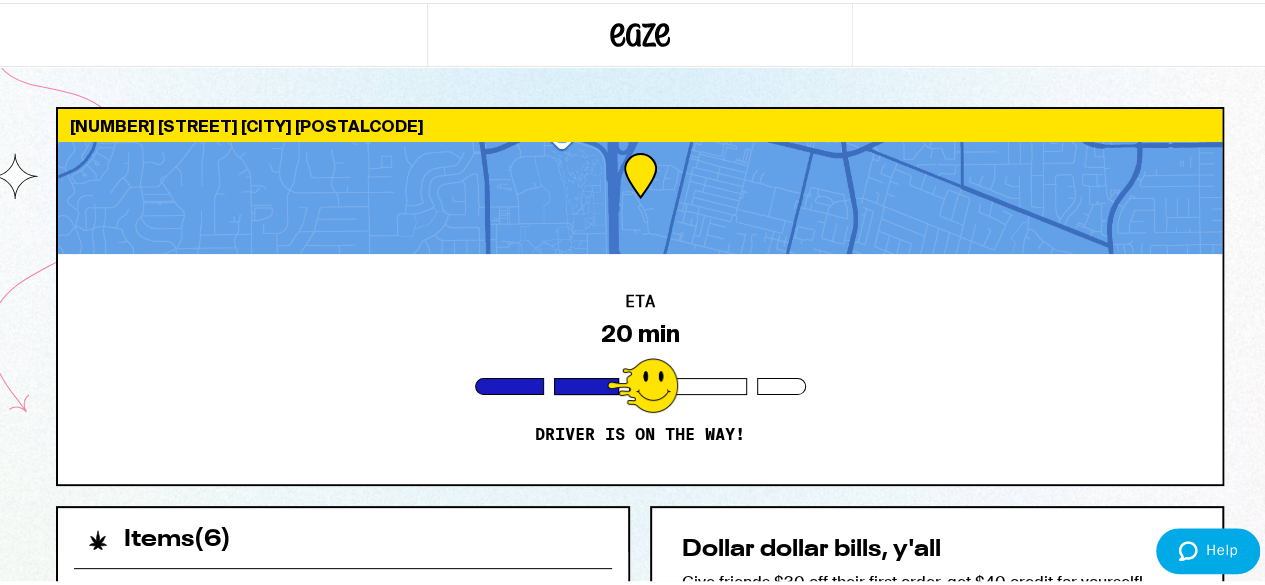 click on "ETA 20 min Driver is on the way!" at bounding box center (640, 366) 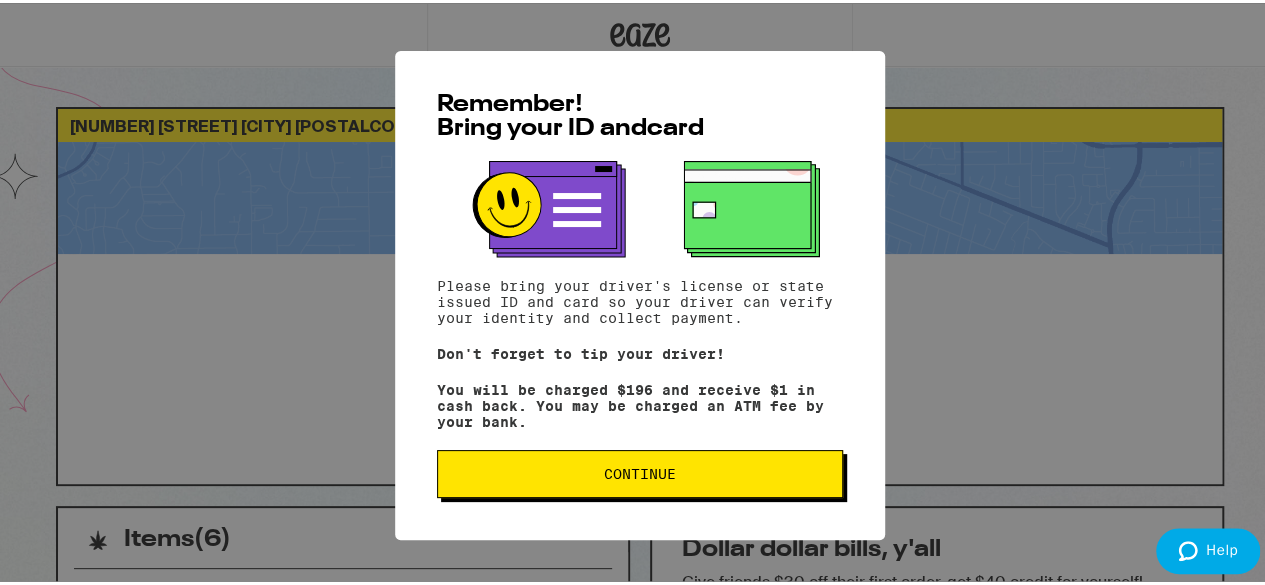 scroll, scrollTop: 5, scrollLeft: 0, axis: vertical 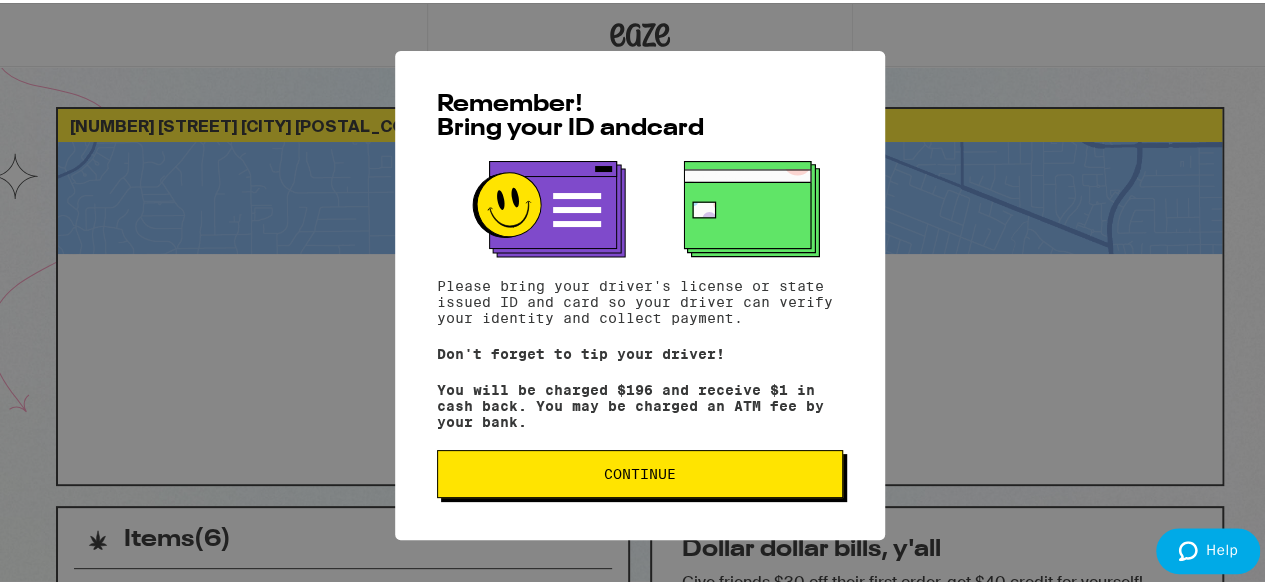 click on "Continue" at bounding box center [640, 471] 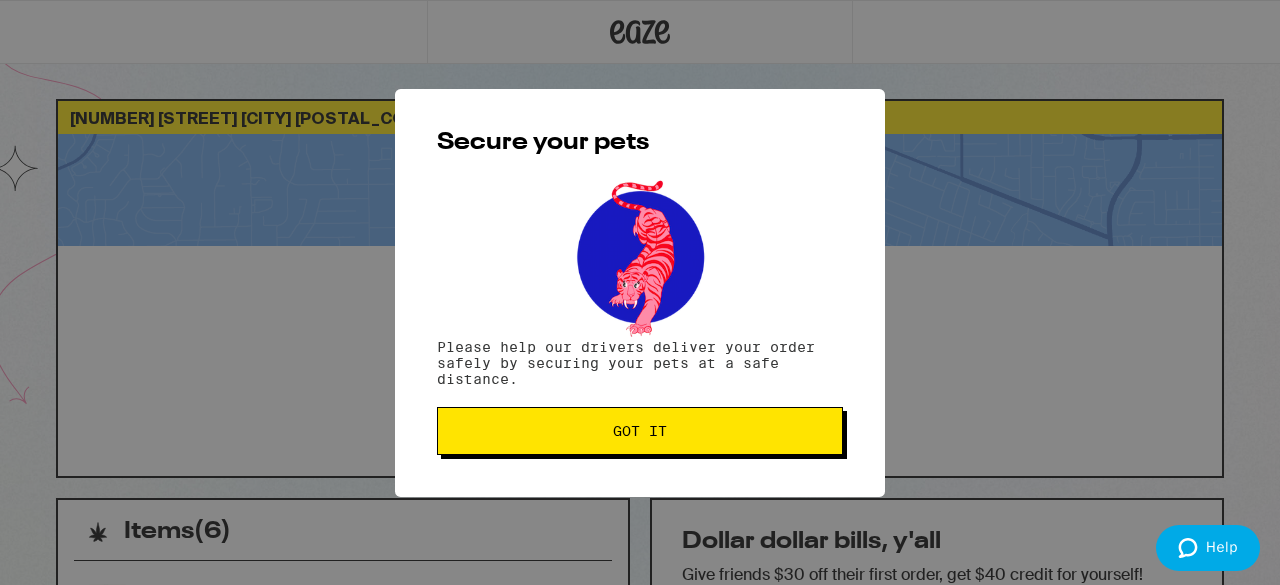 click on "Got it" at bounding box center (640, 431) 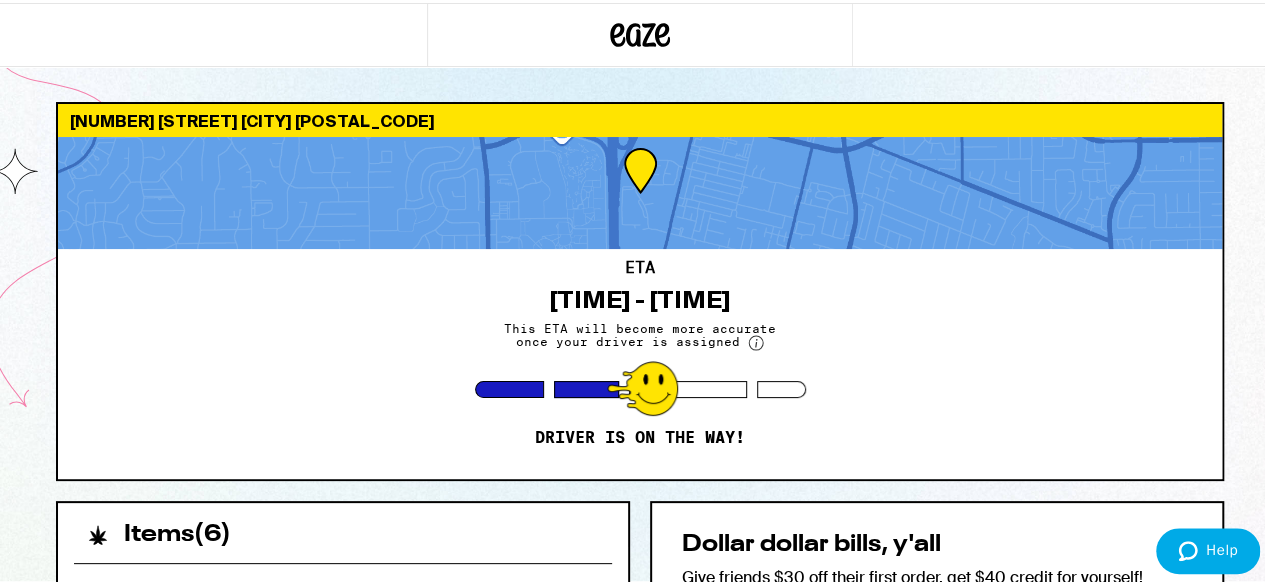 scroll, scrollTop: 0, scrollLeft: 0, axis: both 